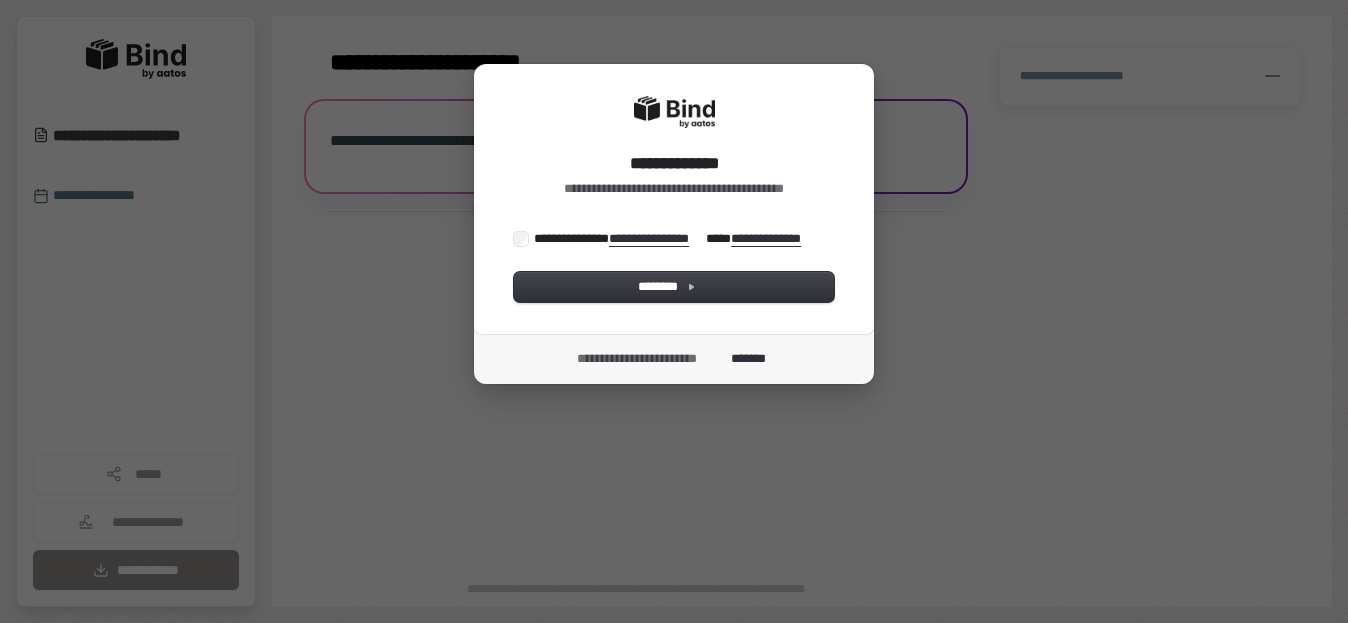 scroll, scrollTop: 0, scrollLeft: 0, axis: both 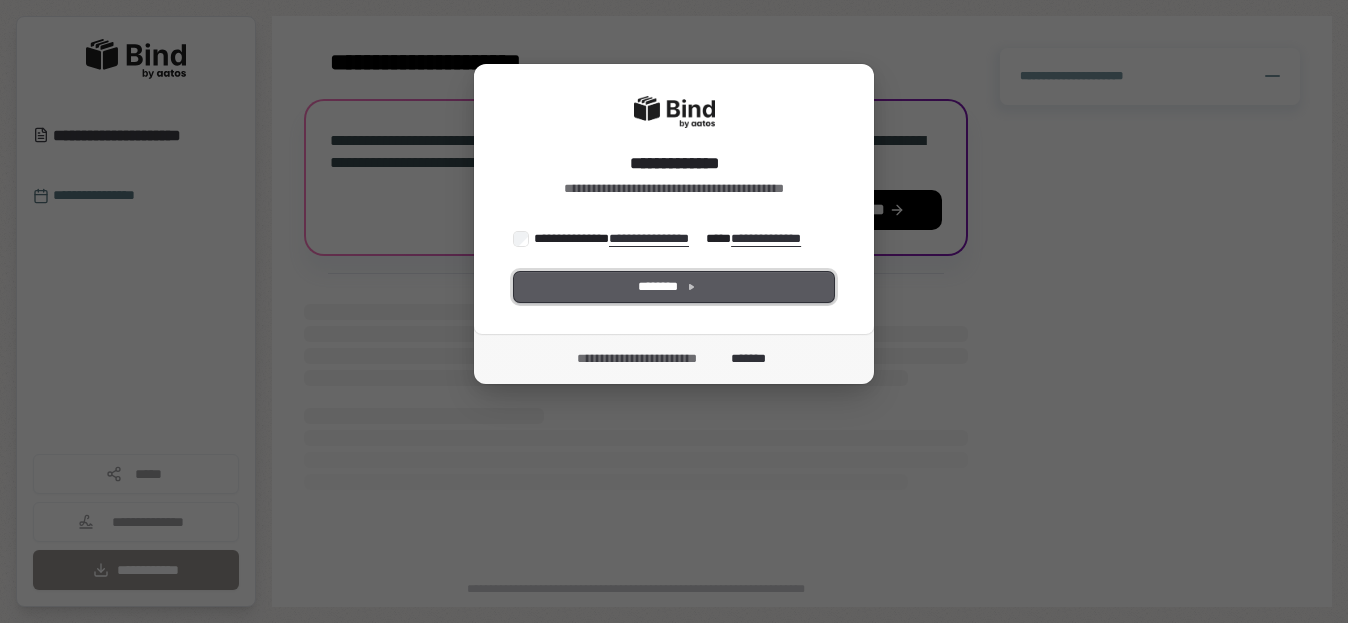 click on "********" at bounding box center [674, 287] 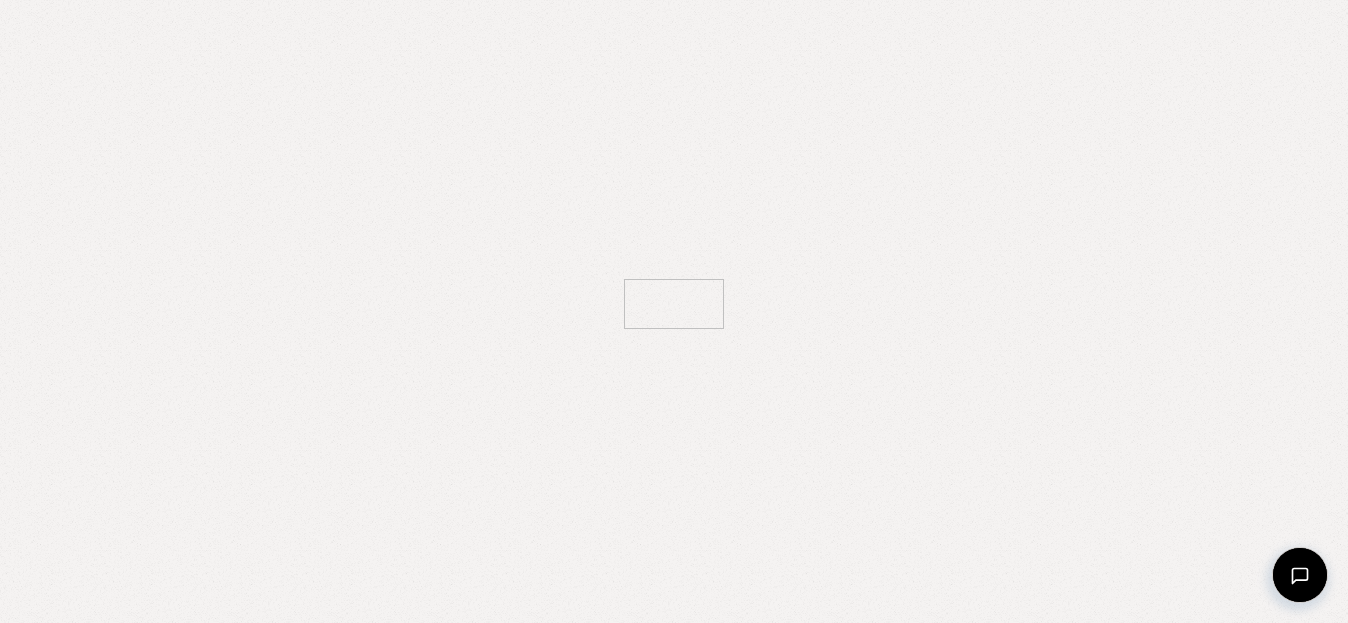 scroll, scrollTop: 0, scrollLeft: 0, axis: both 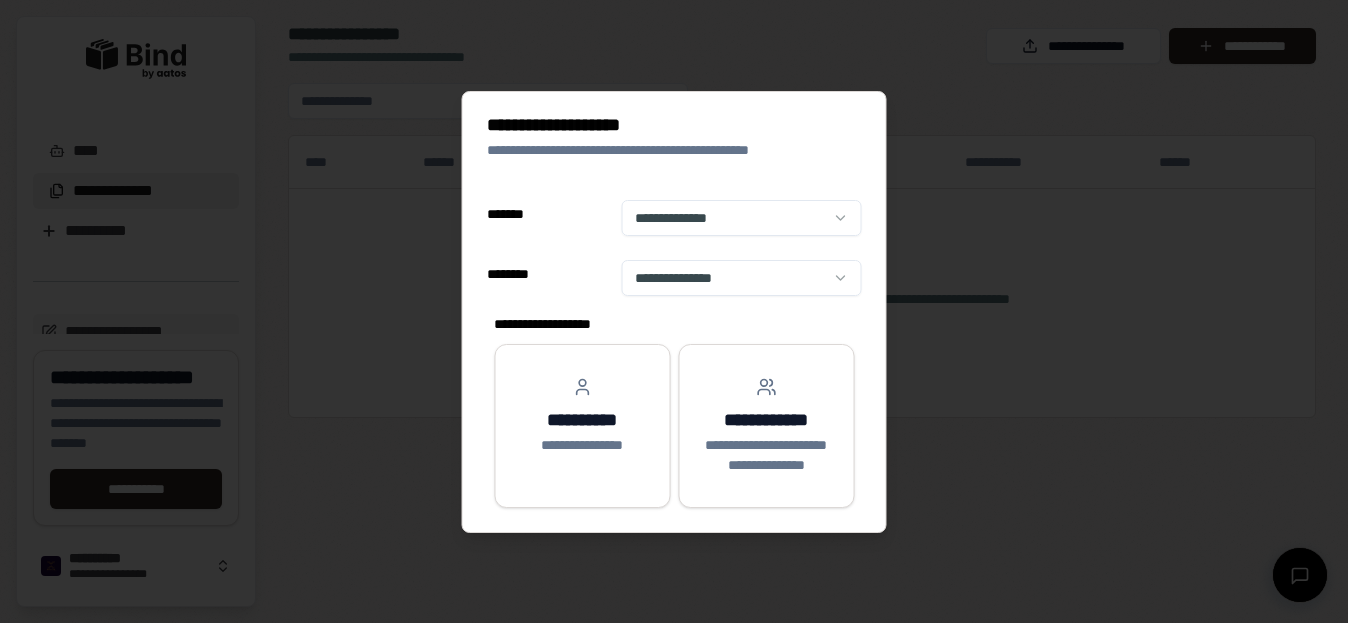 select on "**" 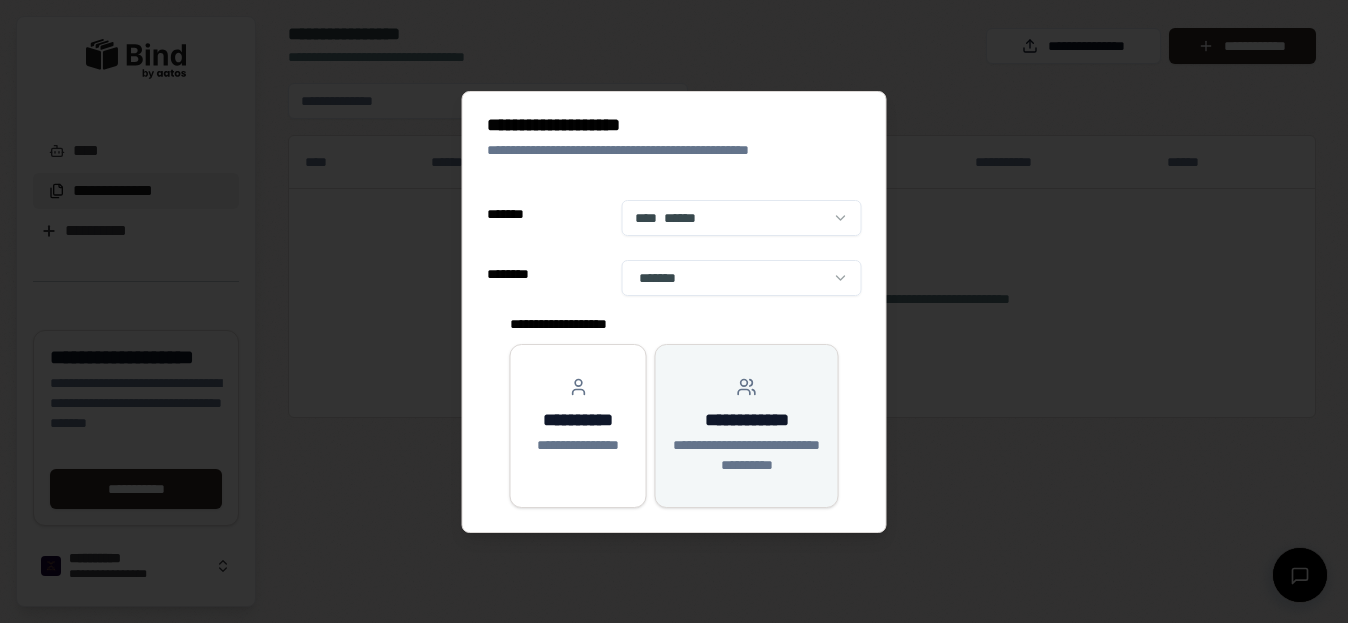 click on "**********" at bounding box center [746, 420] 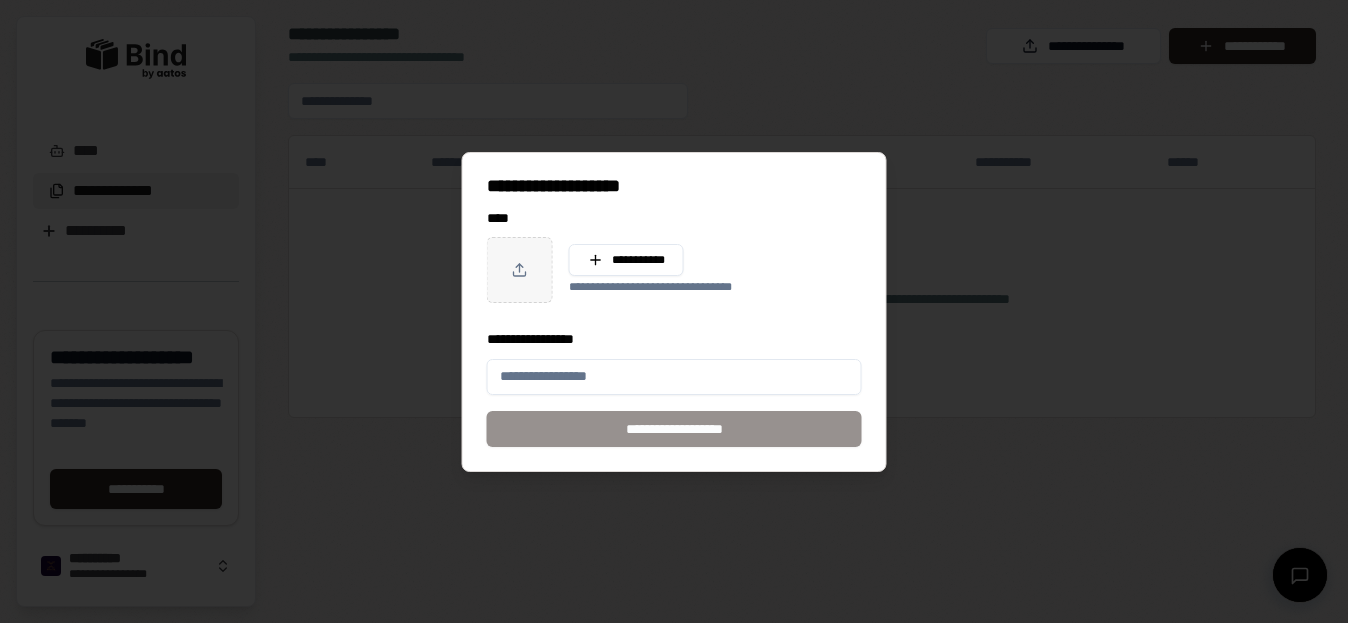 click at bounding box center [674, 311] 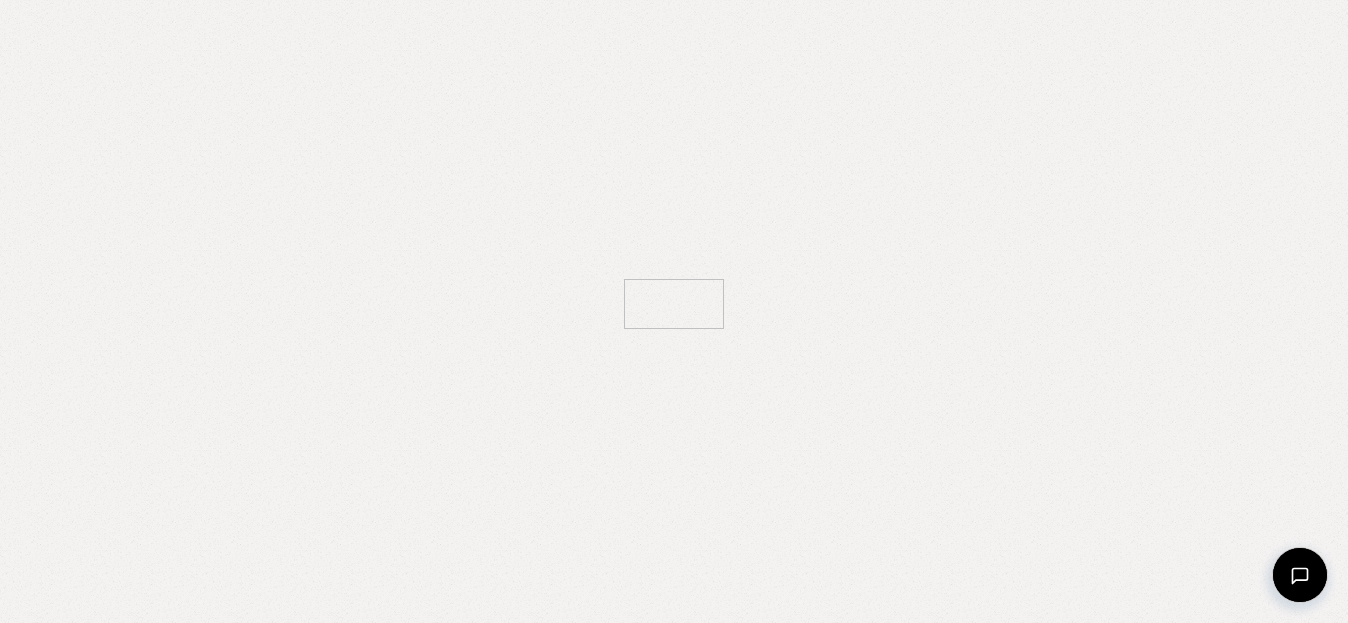 scroll, scrollTop: 0, scrollLeft: 0, axis: both 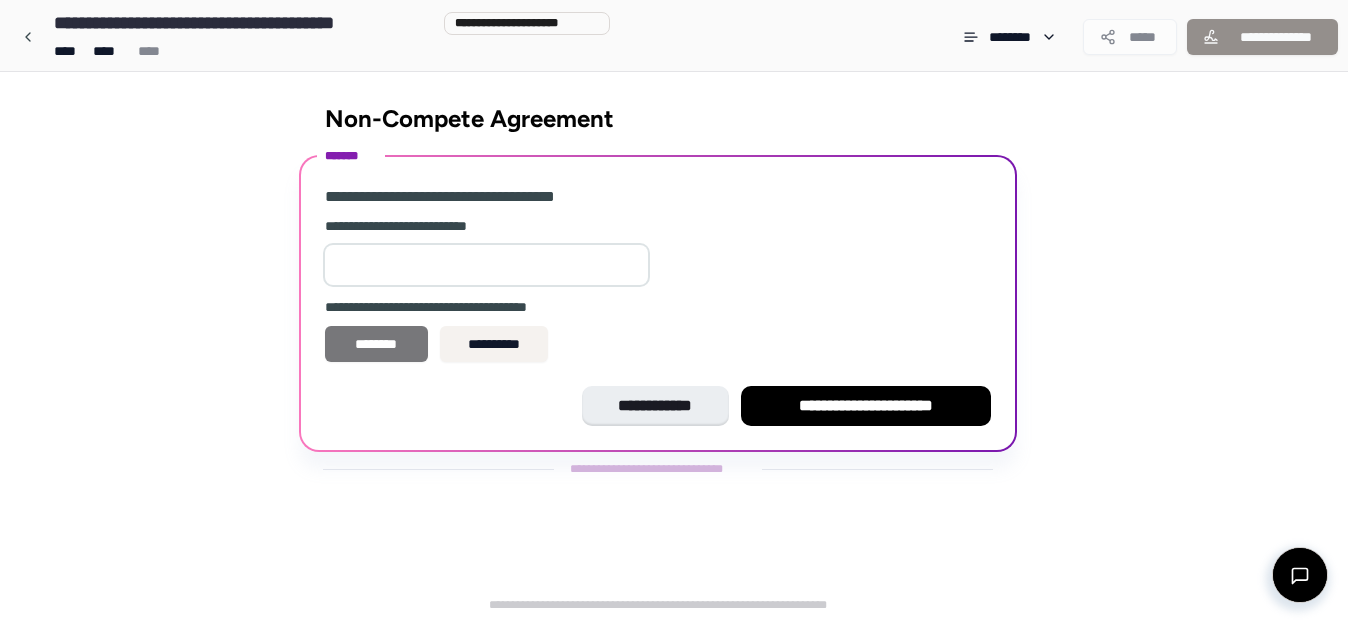 click on "********" at bounding box center [376, 344] 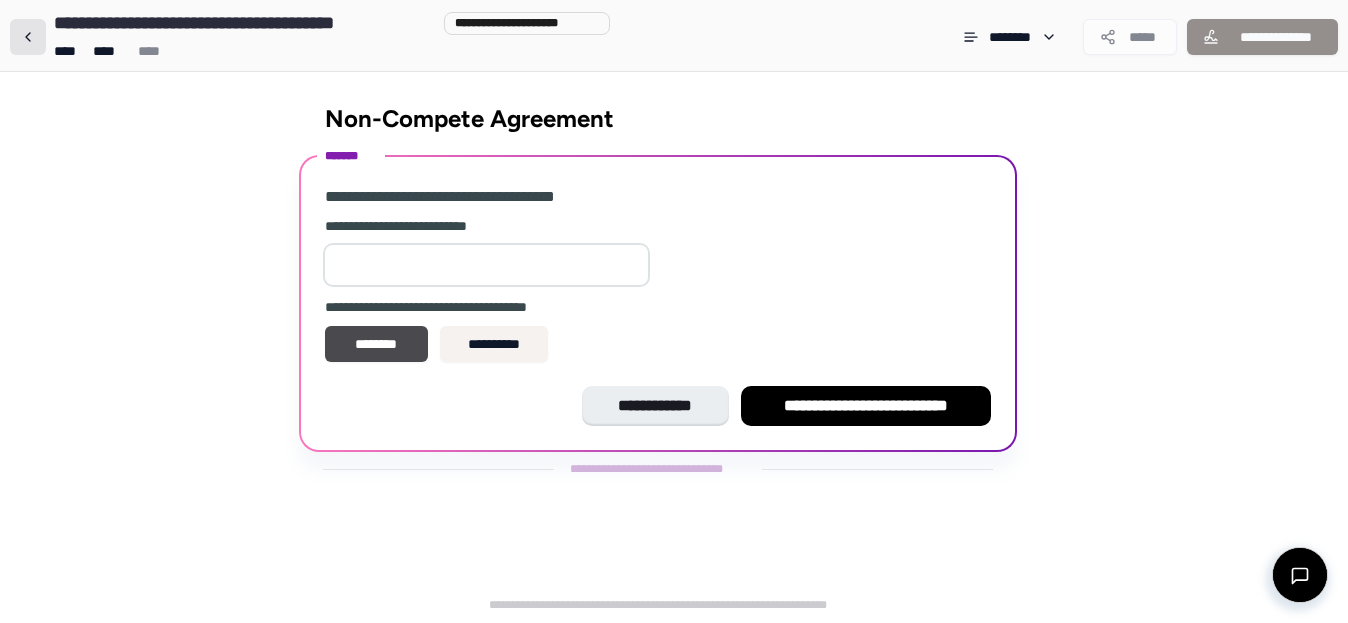 click at bounding box center [28, 37] 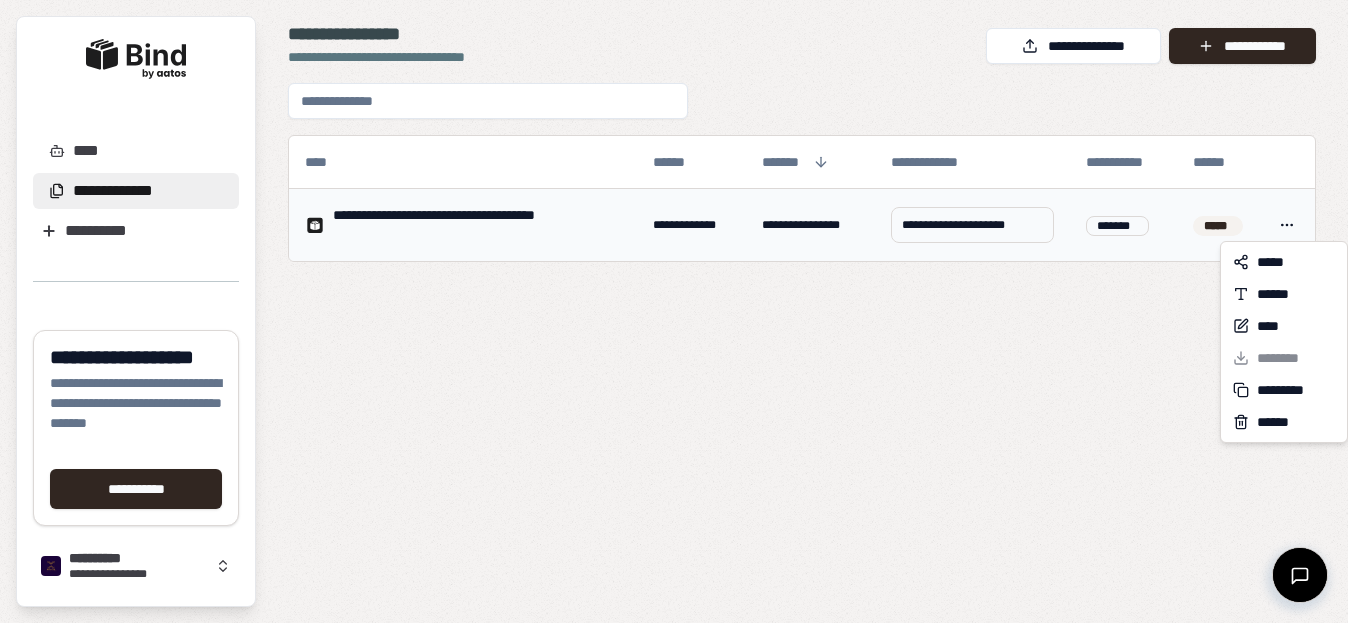 click on "[FIRST] [LAST] [EMAIL] [PHONE] [ADDRESS] [CITY] [STATE] [ZIP] [COUNTRY] [DATE] [TIME] [AGE] [GENDER] [NATIONALITY] [OCCUPATION] [RELATIONSHIP] [MARITAL_STATUS] [RELIGION] [ETHNICITY] [POLITICAL_PARTY] [EMPLOYER] [JOB_TITLE] [SALARY] [BANK_ACCOUNT] [CREDIT_CARD] [PASSPORT_NUMBER] [DRIVER_LICENSE]
[FIRST] [LAST] [PHONE] [ADDRESS]" at bounding box center (674, 311) 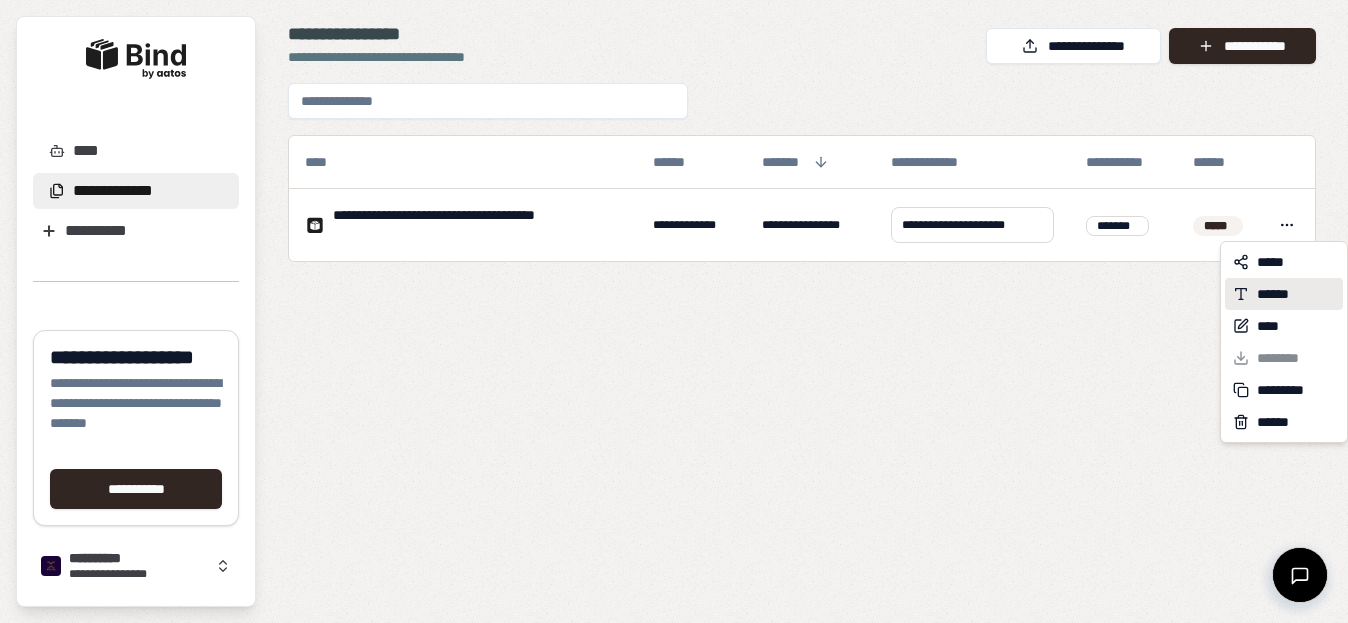 click on "******" at bounding box center (1282, 294) 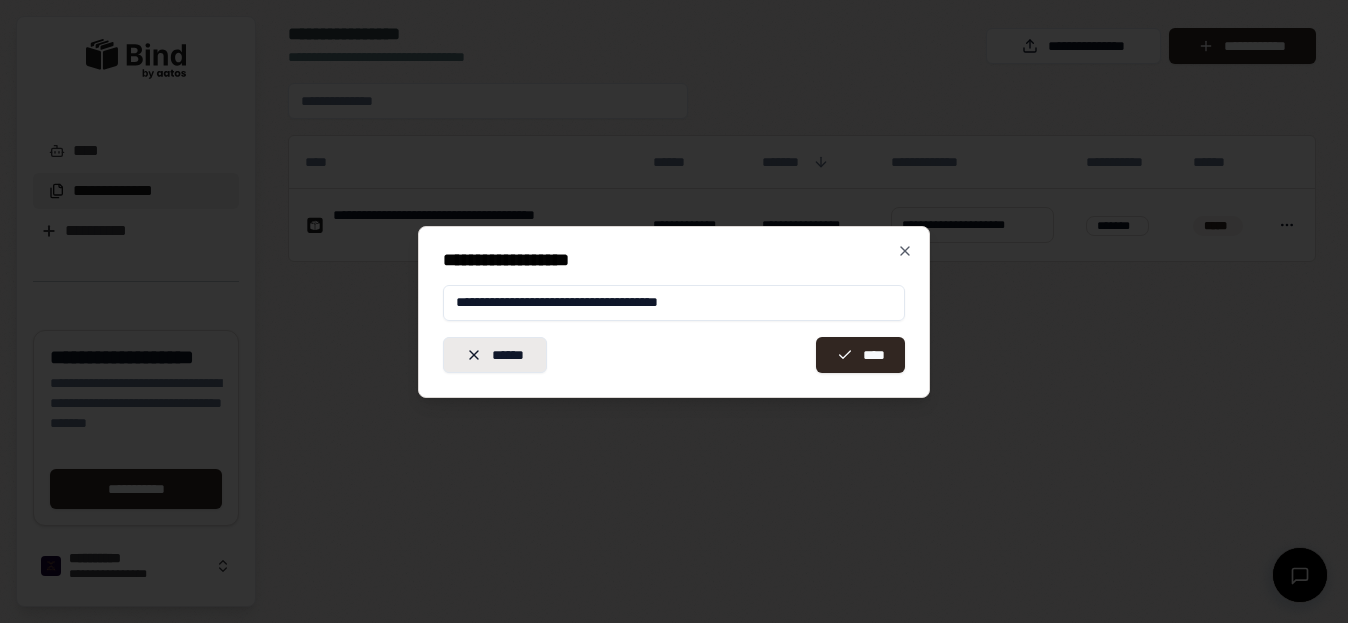 click on "******" at bounding box center [495, 355] 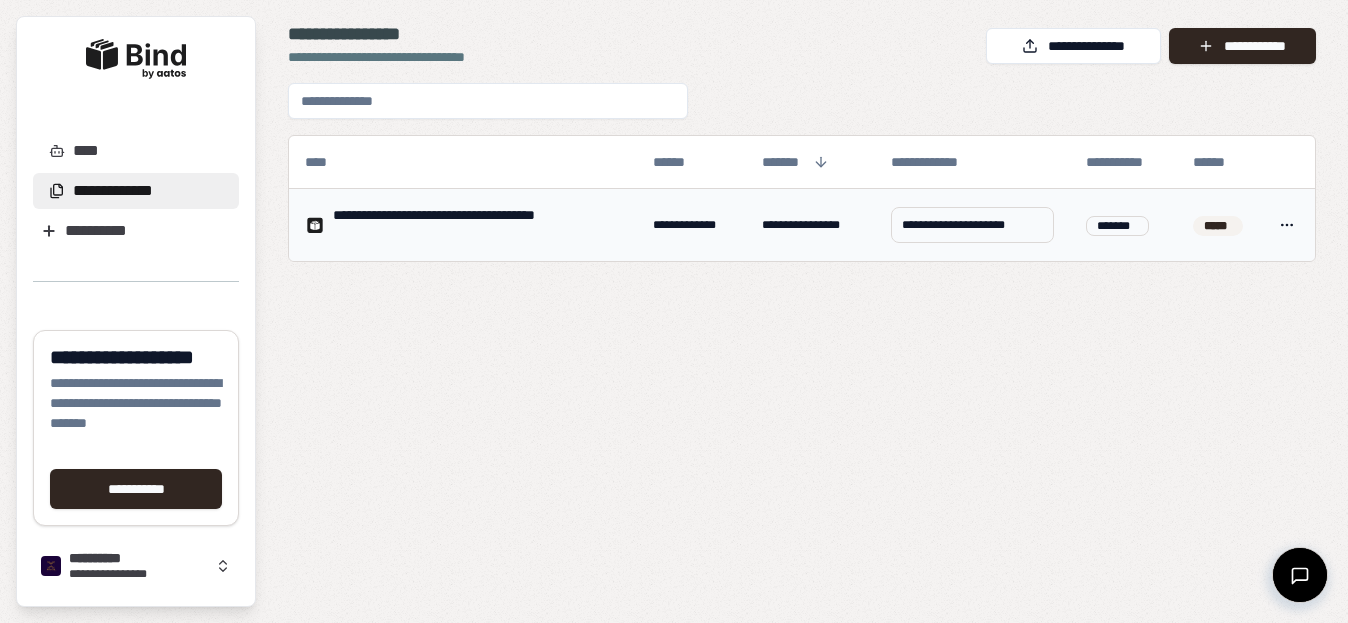 click on "[FIRST] [LAST] [EMAIL] [PHONE] [ADDRESS] [CITY] [STATE] [ZIP] [COUNTRY] [DATE] [TIME] [AGE] [GENDER] [NATIONALITY] [OCCUPATION] [RELATIONSHIP] [MARITAL_STATUS] [RELIGION] [ETHNICITY] [POLITICAL_PARTY] [EMPLOYER] [JOB_TITLE] [SALARY] [BANK_ACCOUNT] [CREDIT_CARD] [PASSPORT_NUMBER] [DRIVER_LICENSE]" at bounding box center (674, 311) 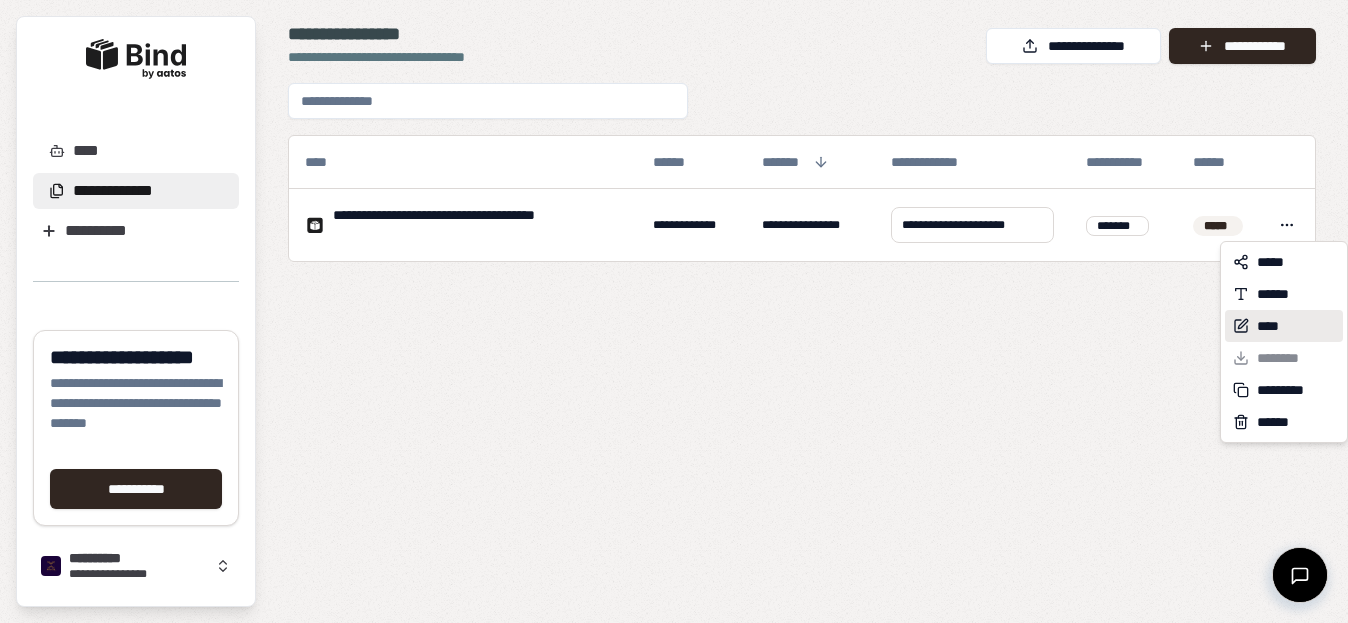 click on "****" at bounding box center (1284, 326) 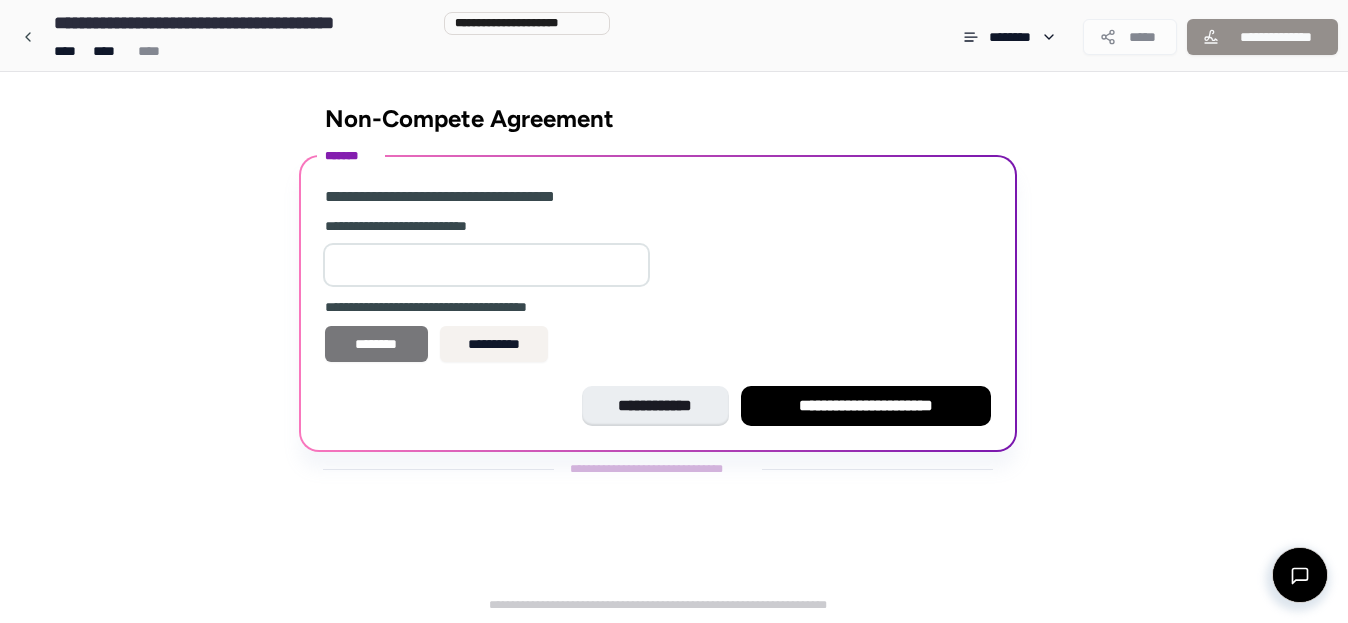 click on "********" at bounding box center [376, 344] 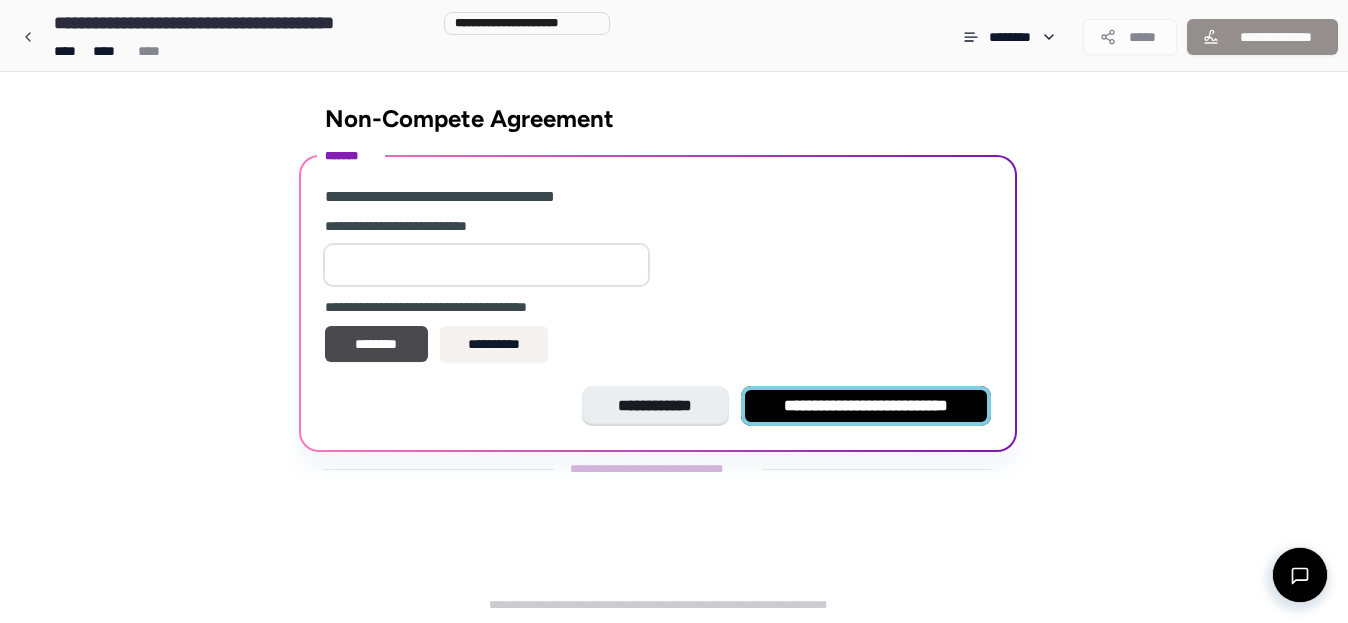 click on "**********" at bounding box center (866, 406) 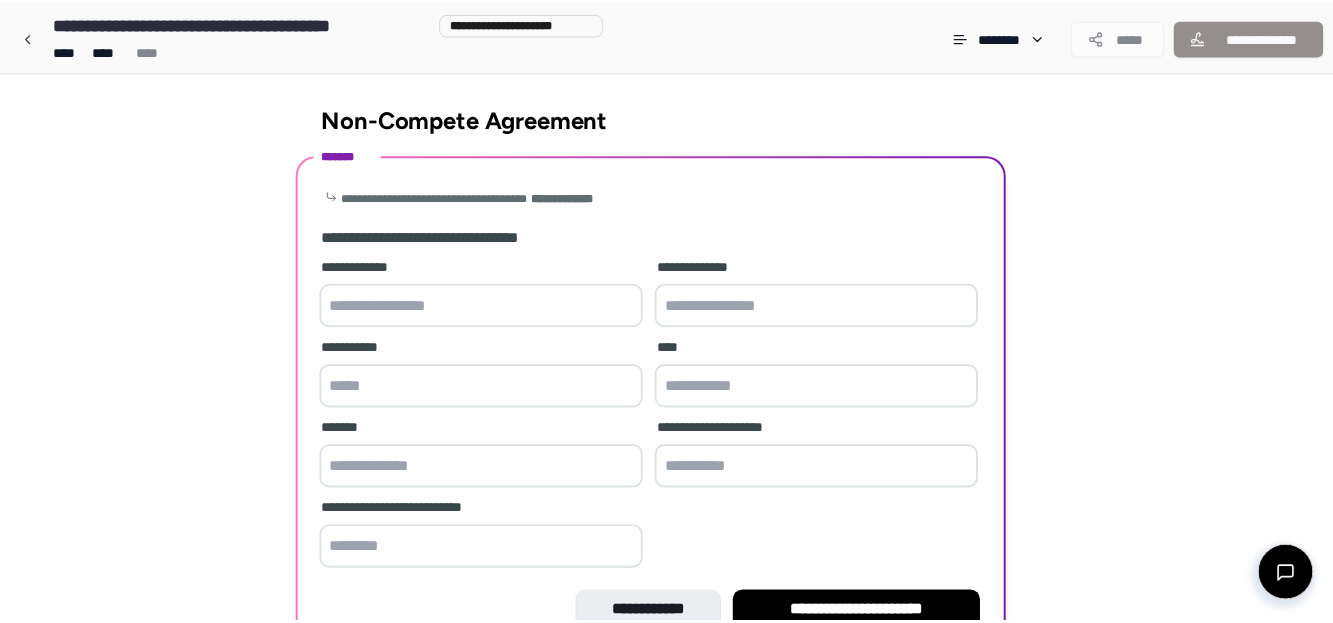 scroll, scrollTop: 114, scrollLeft: 0, axis: vertical 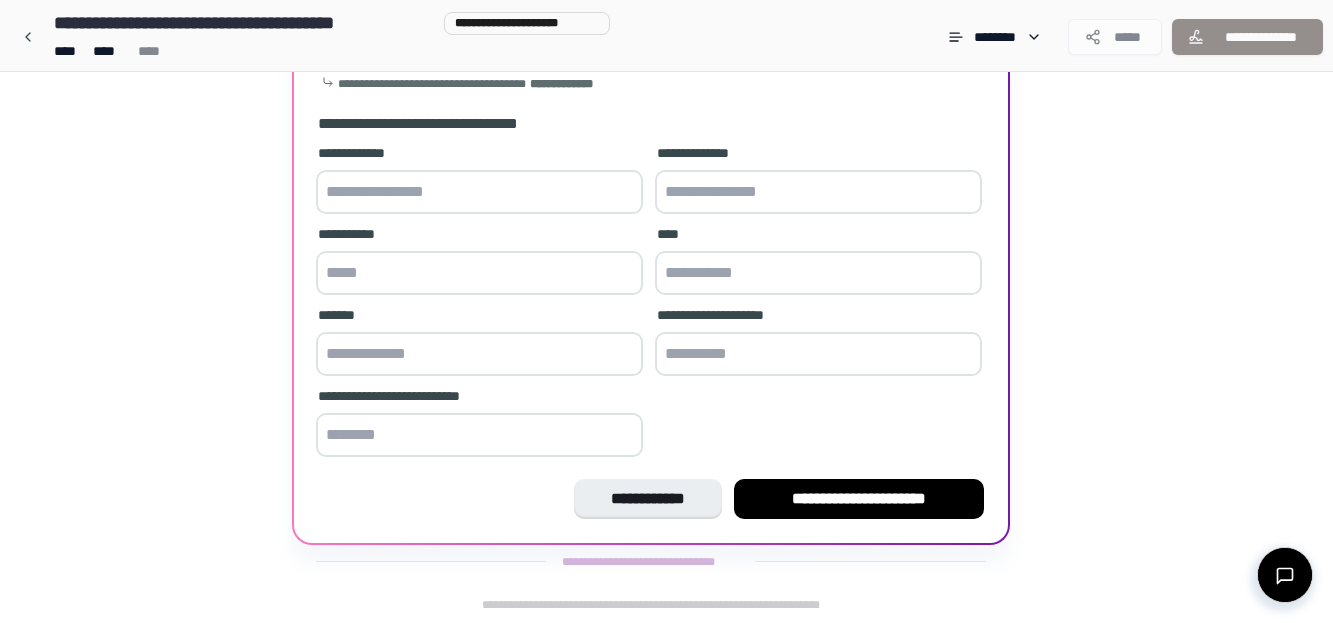 click at bounding box center (479, 192) 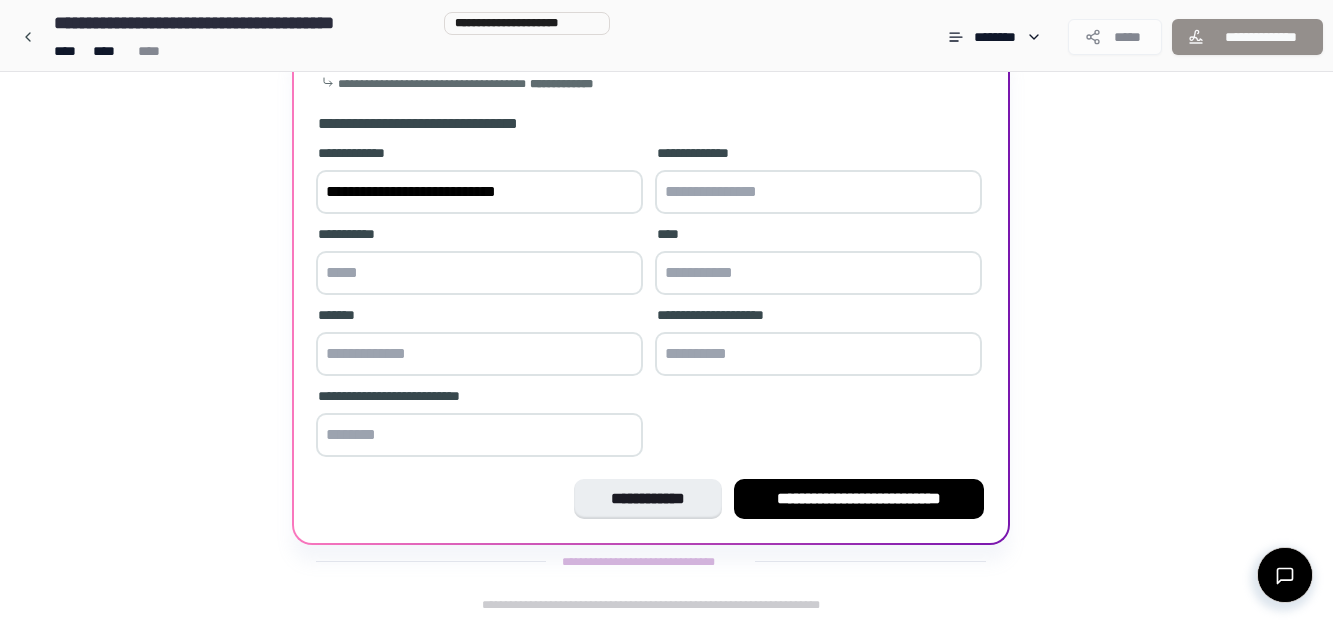 type on "**********" 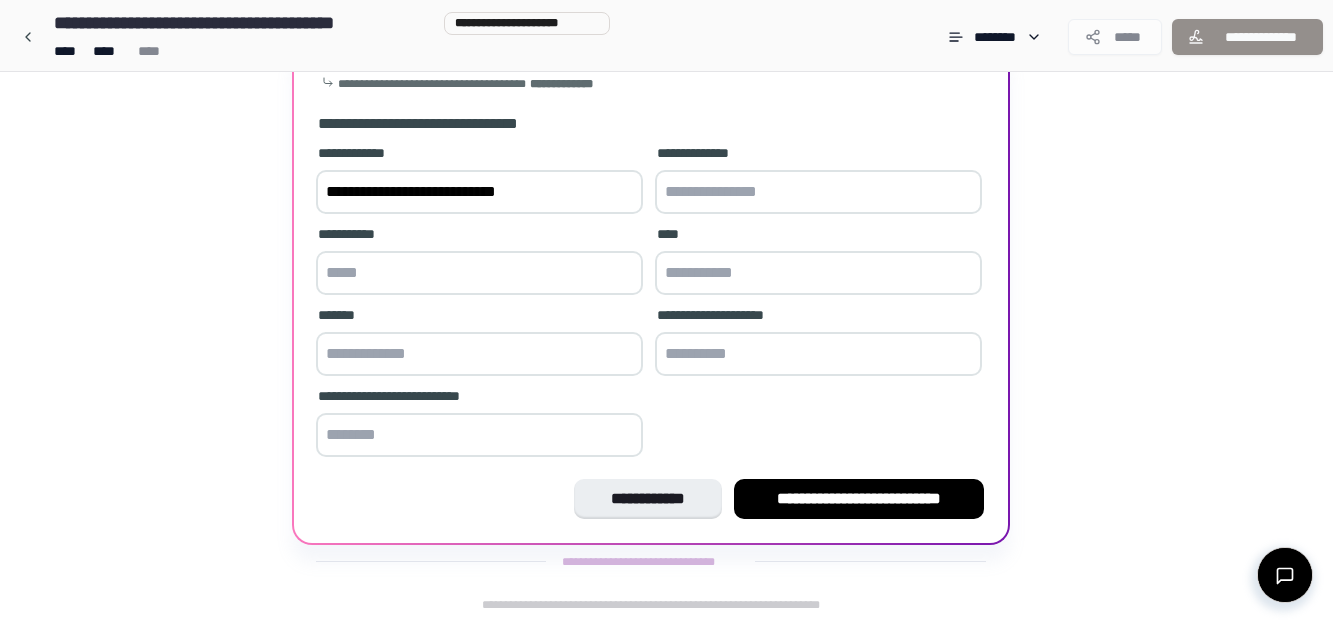 click at bounding box center [818, 192] 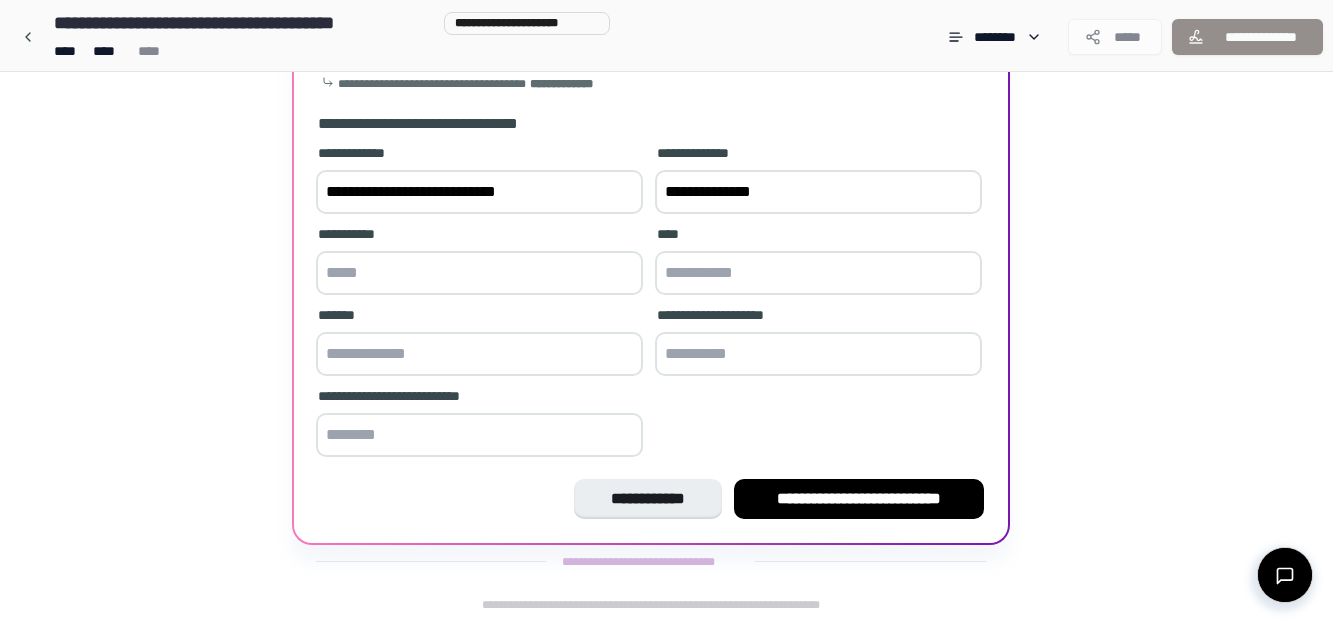 type on "**********" 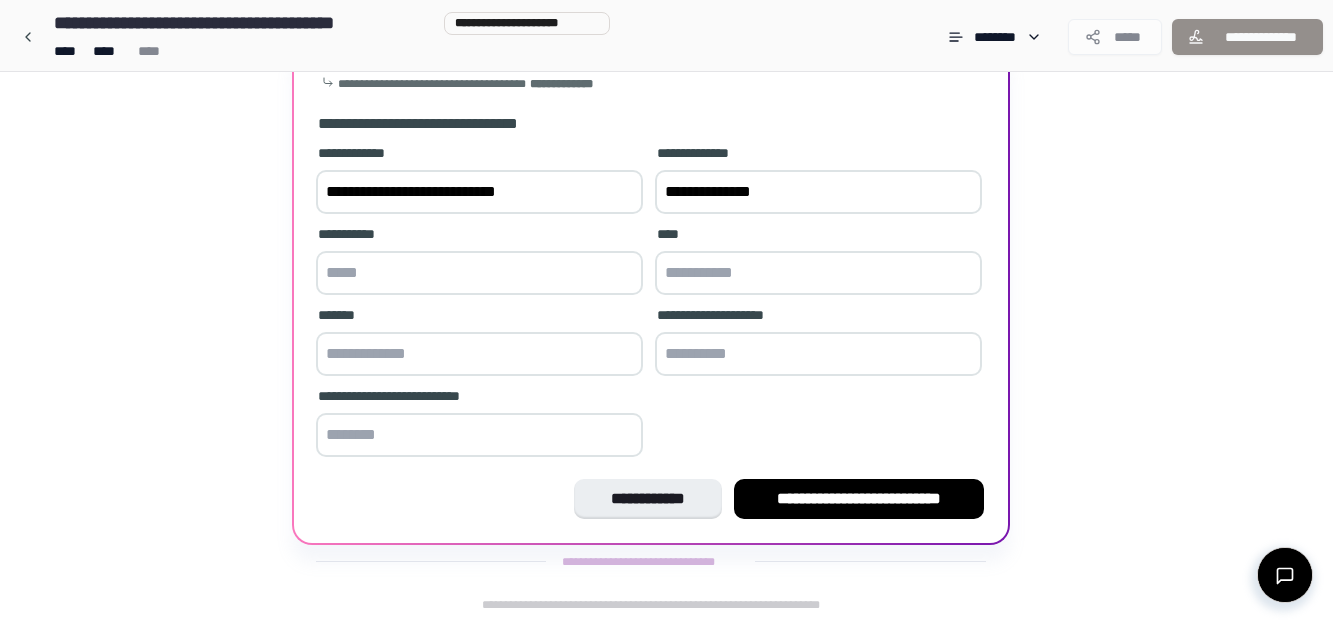 click at bounding box center [479, 273] 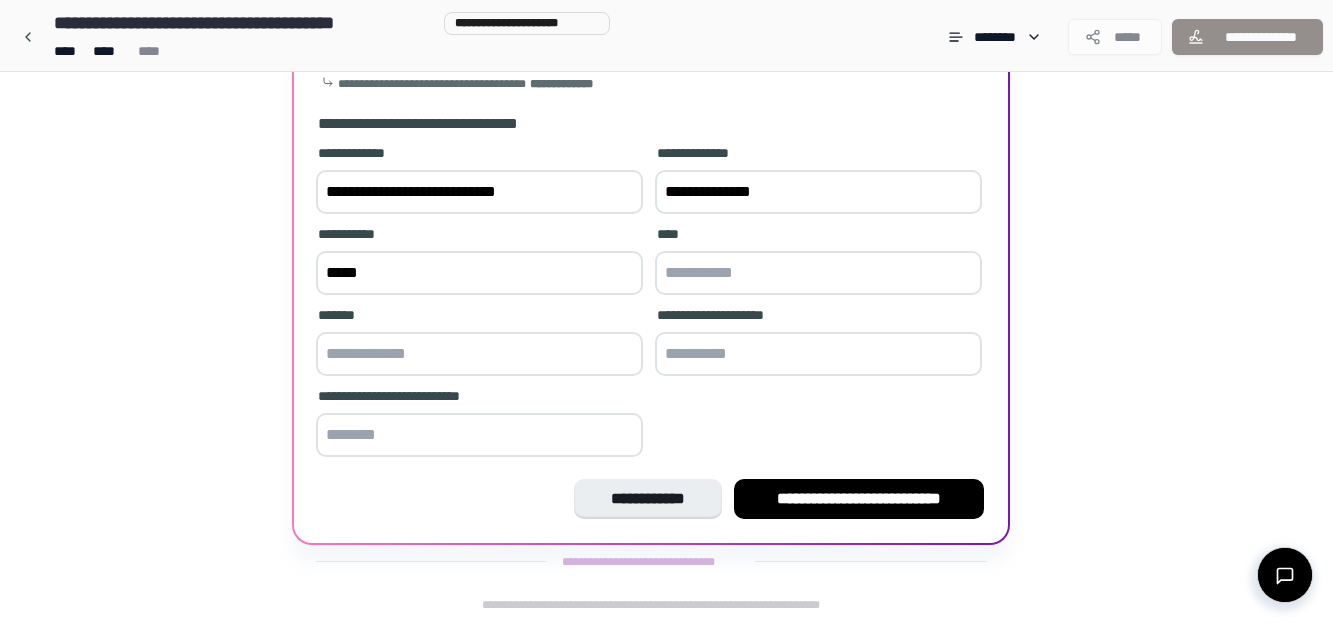 type on "*****" 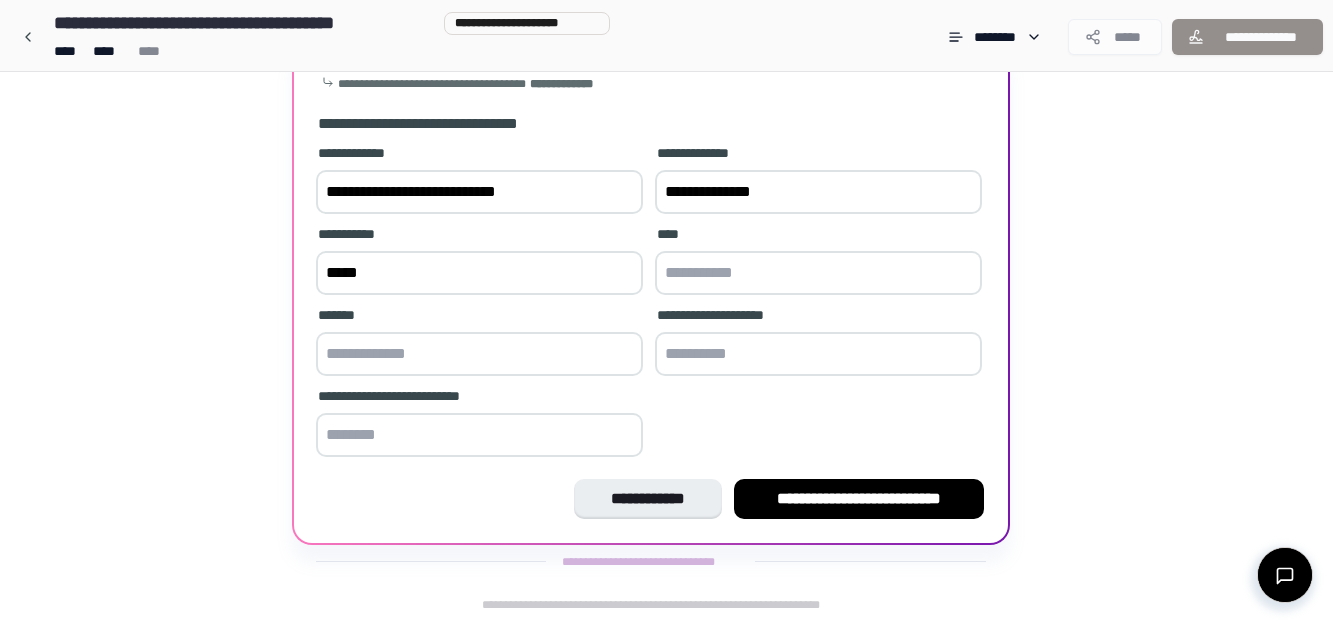 click at bounding box center (818, 273) 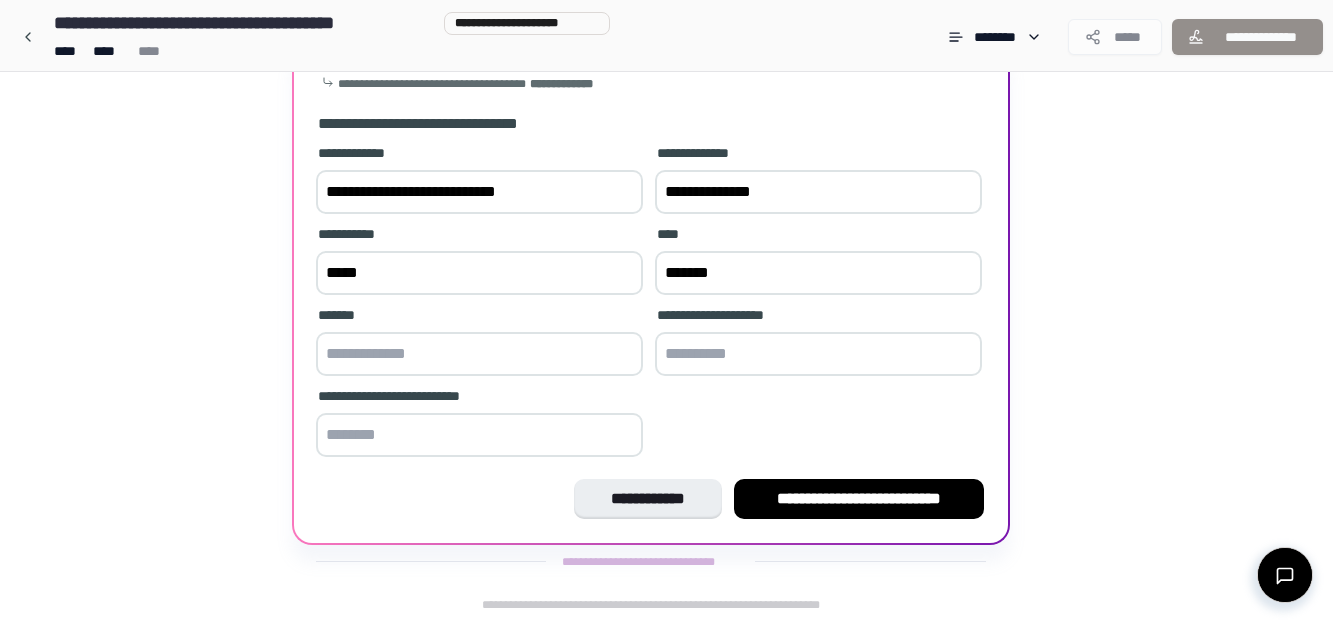 type on "*******" 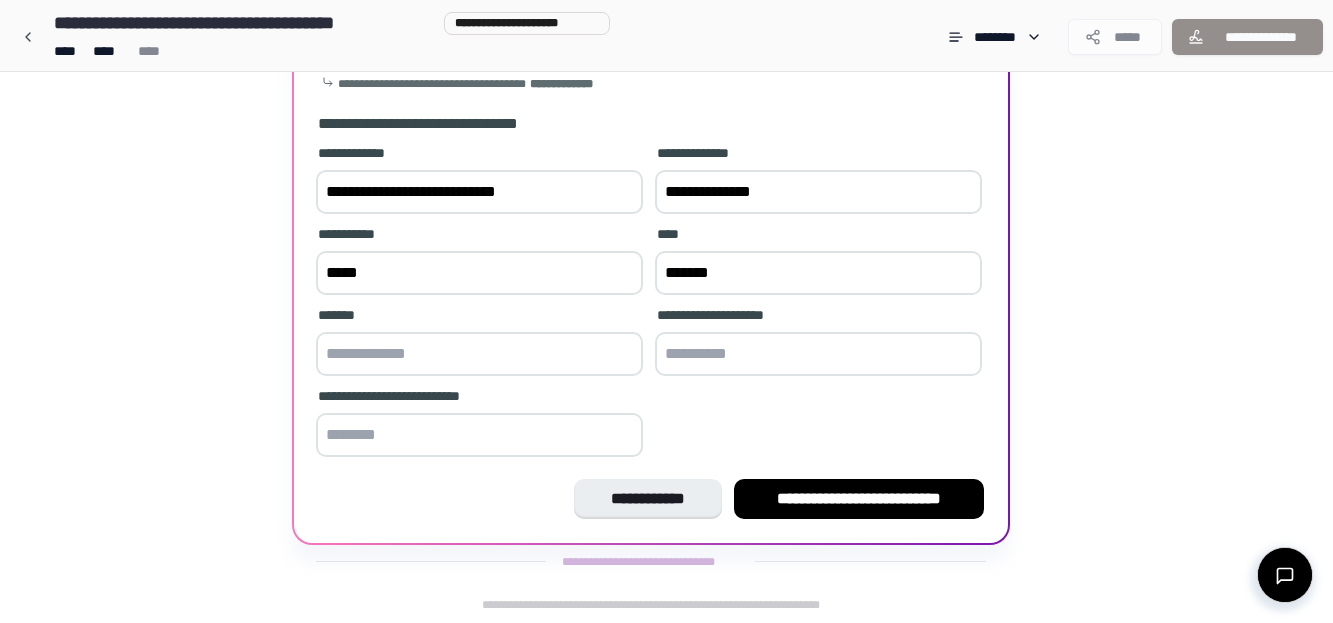 click at bounding box center [479, 354] 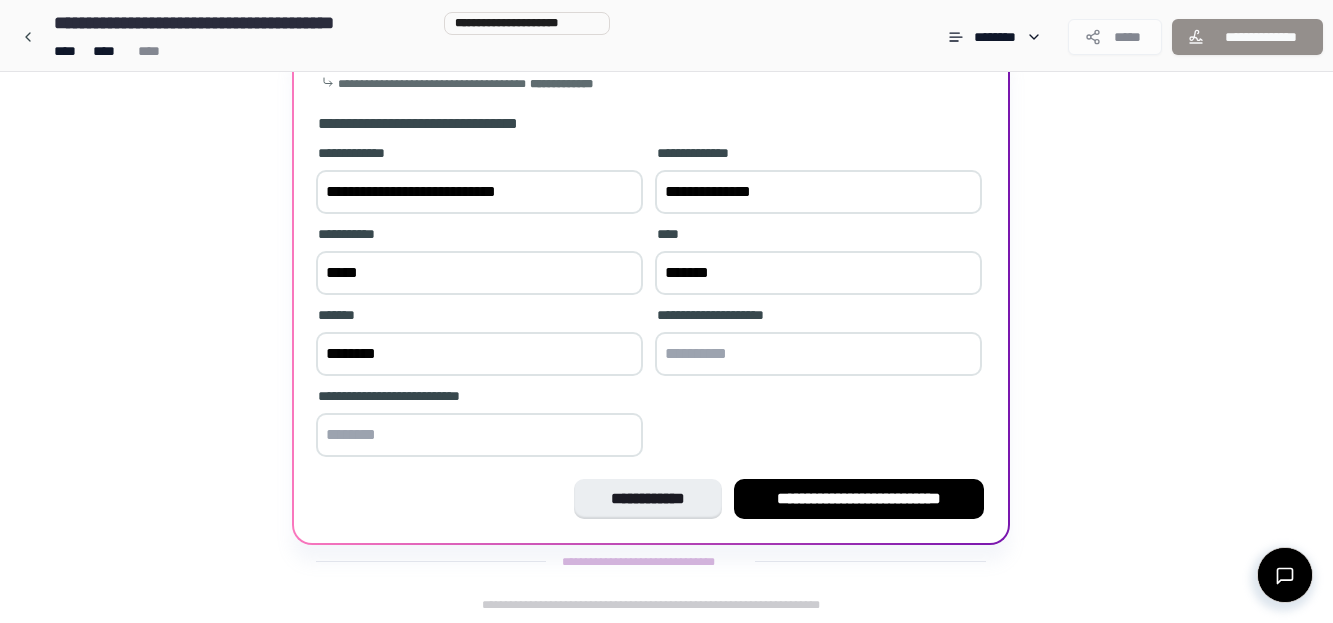 type on "********" 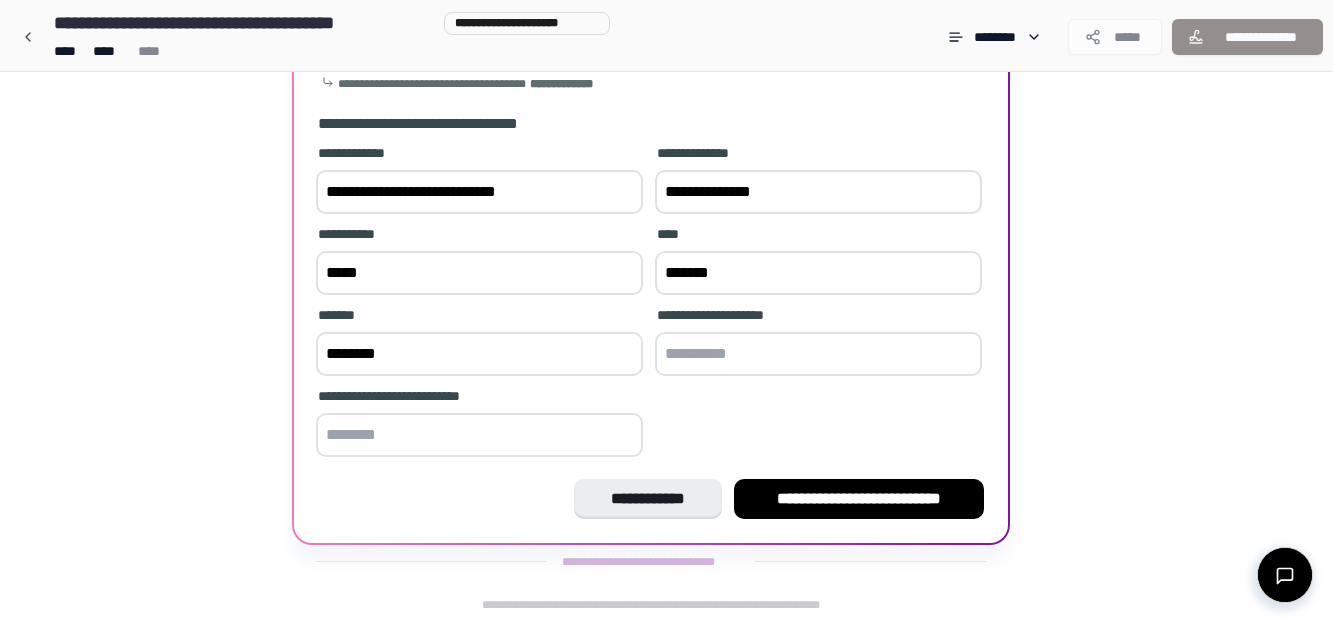 click at bounding box center (479, 435) 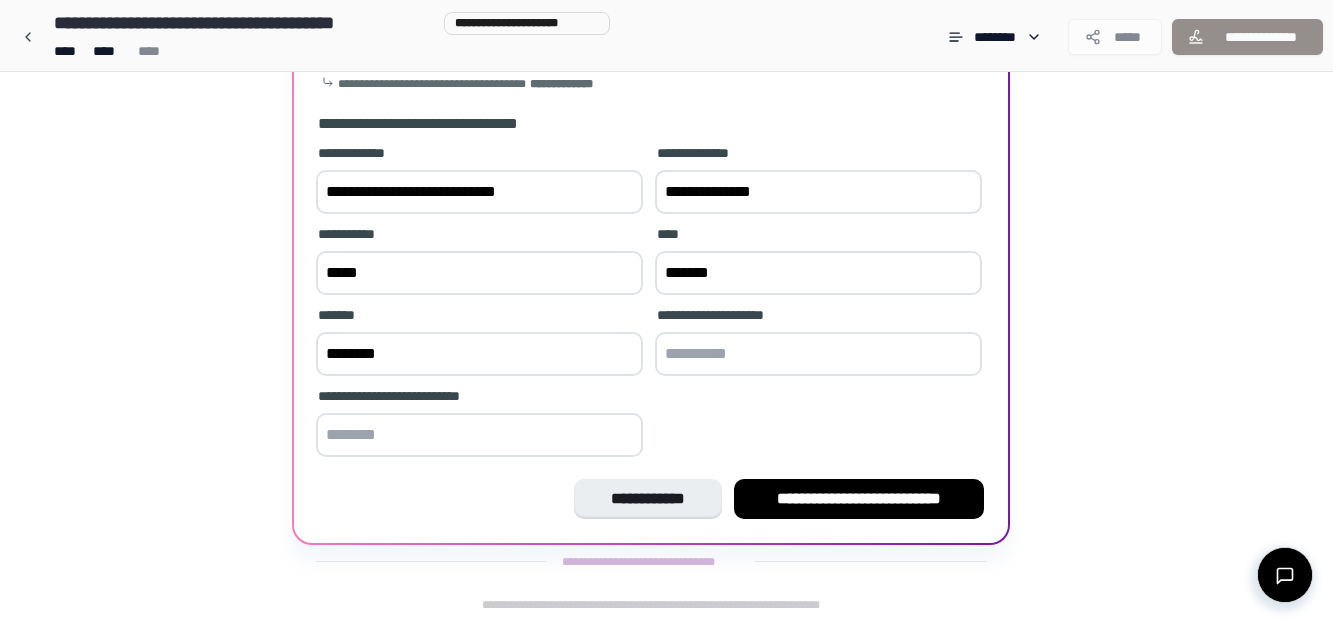 click at bounding box center (818, 354) 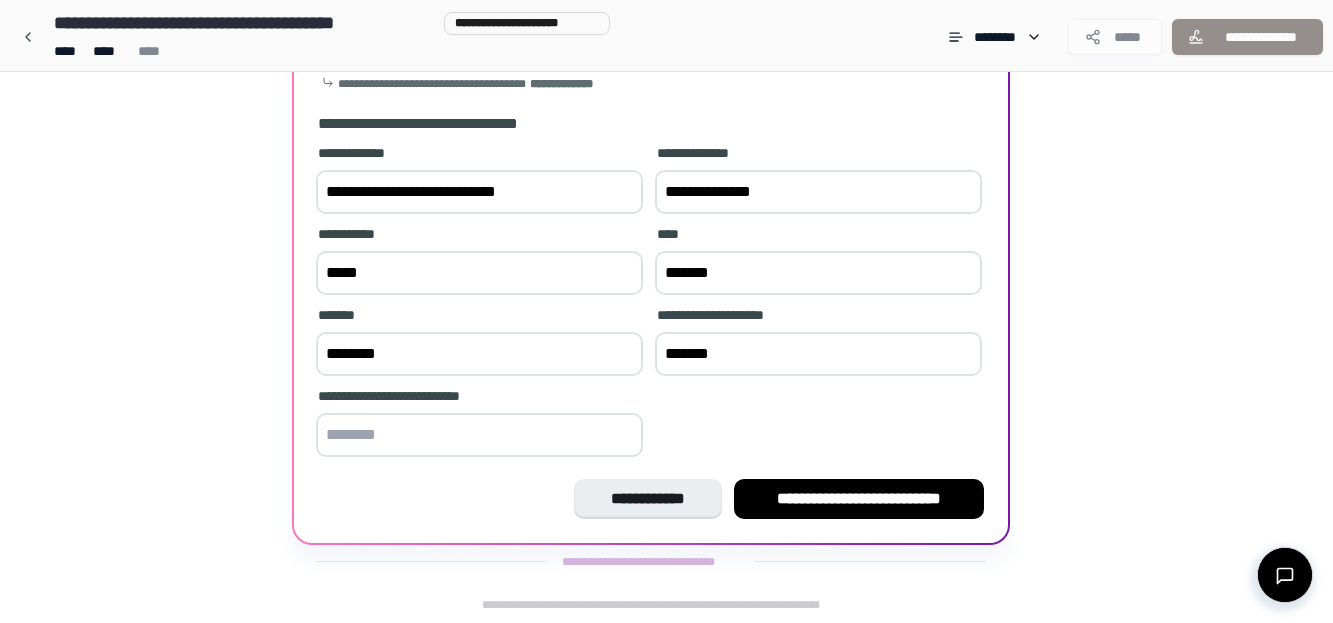 drag, startPoint x: 735, startPoint y: 348, endPoint x: 653, endPoint y: 366, distance: 83.95237 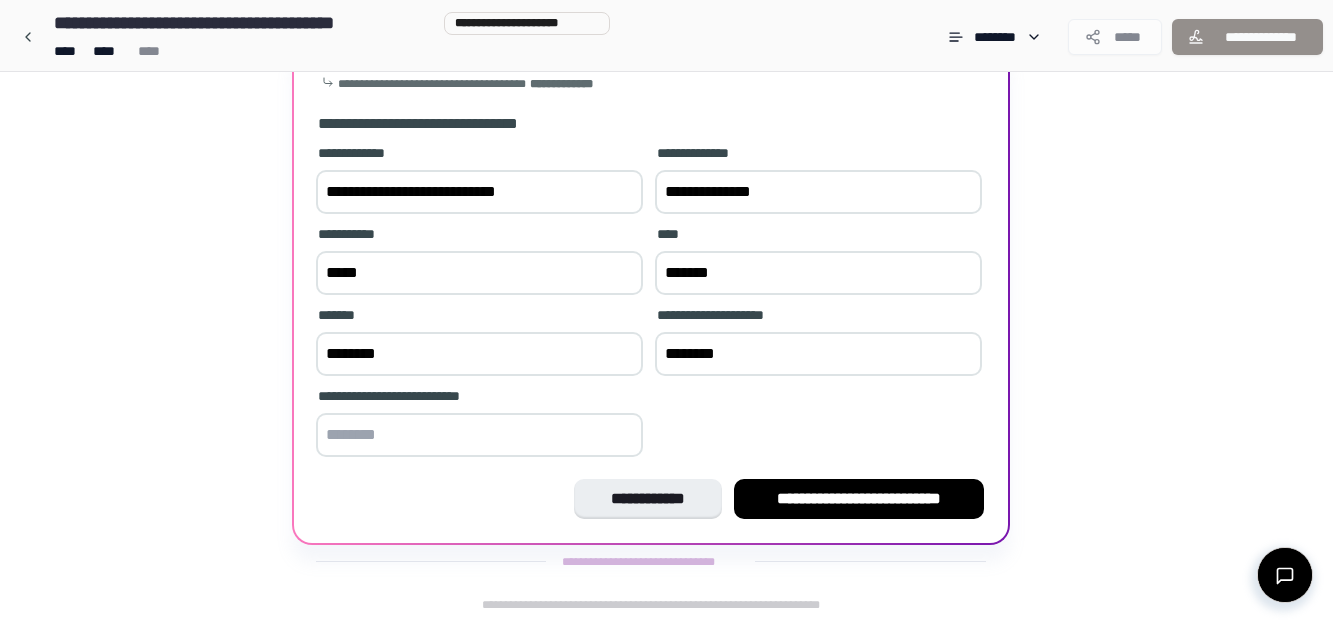 type on "********" 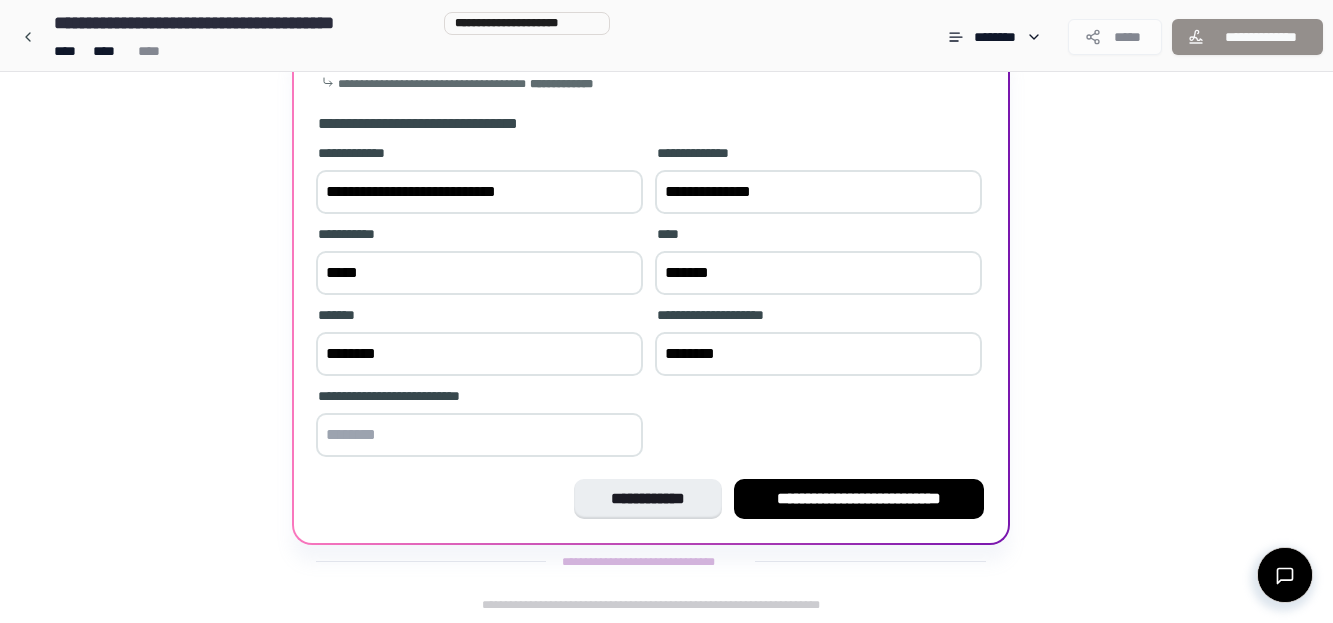 click at bounding box center (479, 435) 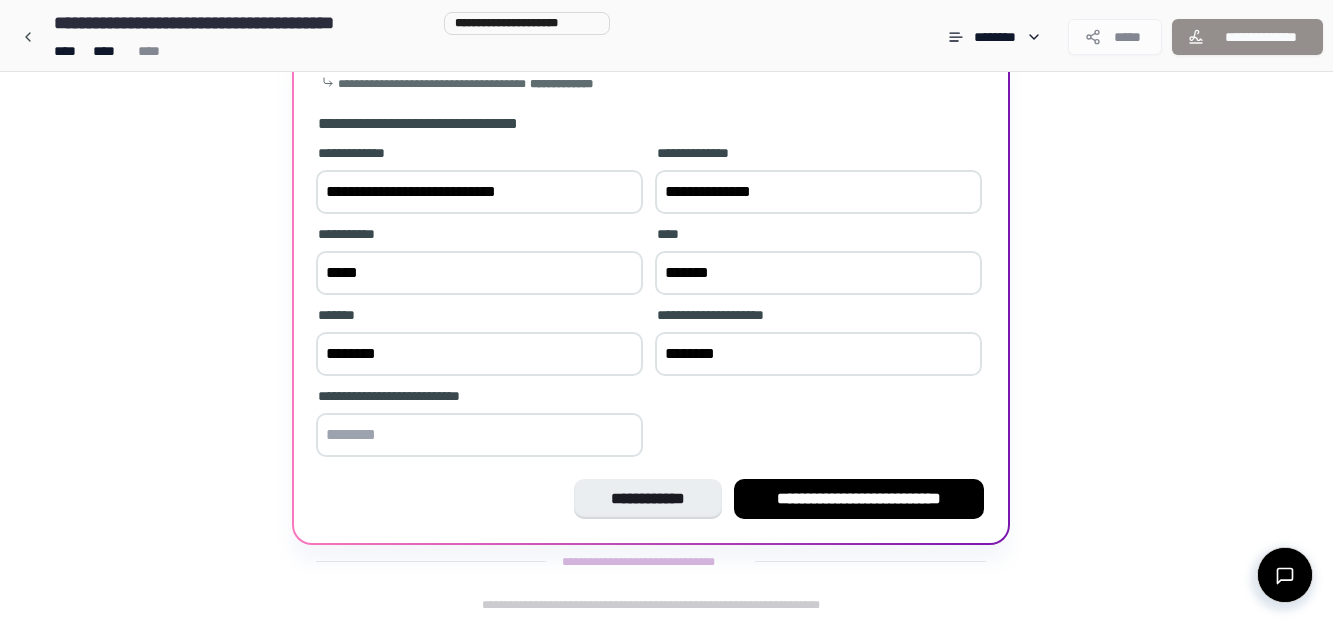 paste on "**********" 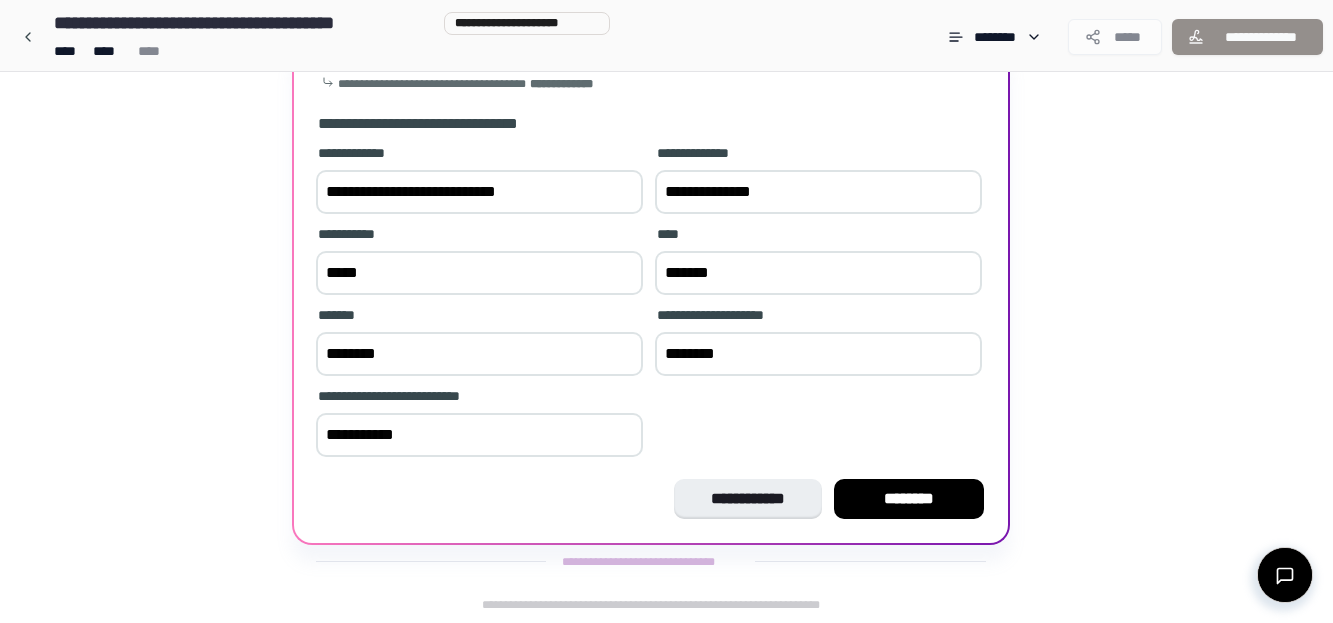 type on "**********" 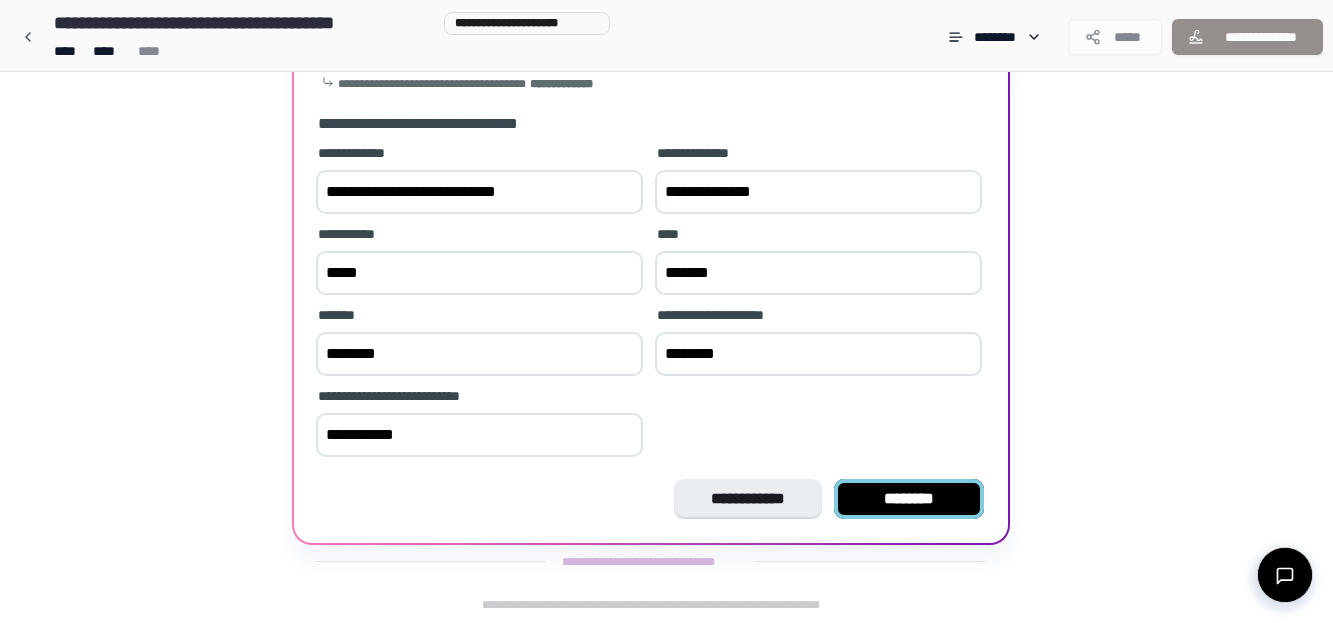 click on "********" at bounding box center [909, 499] 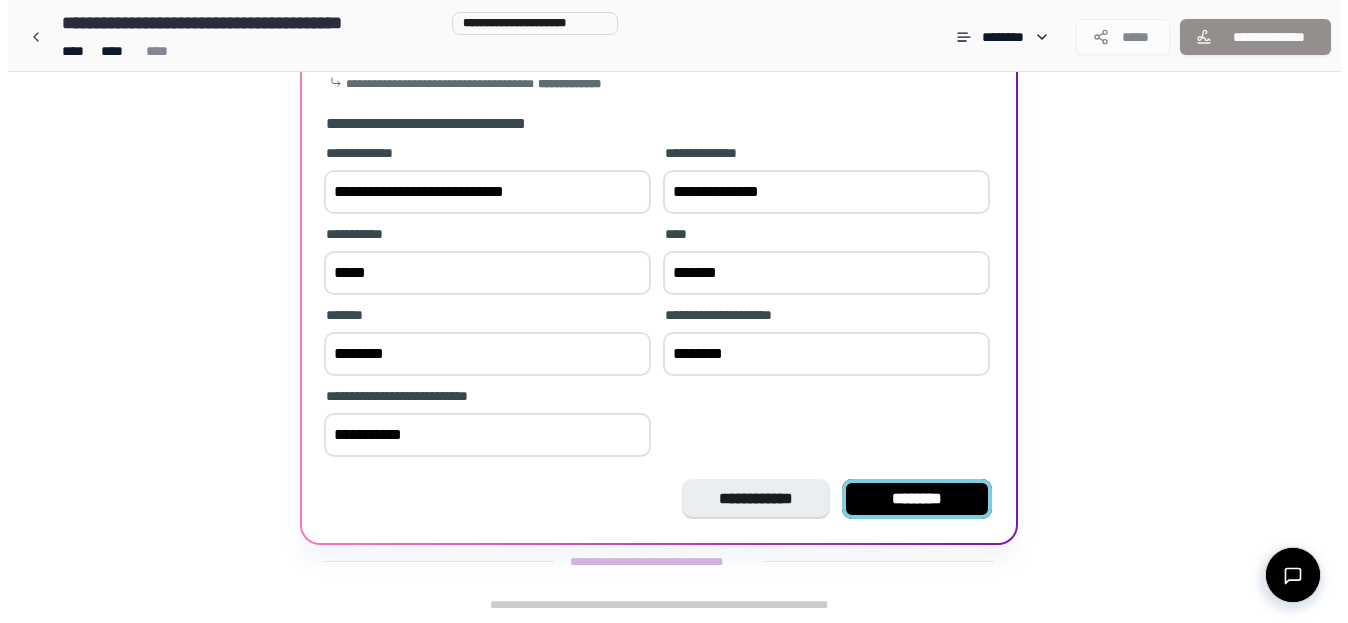 scroll, scrollTop: 0, scrollLeft: 0, axis: both 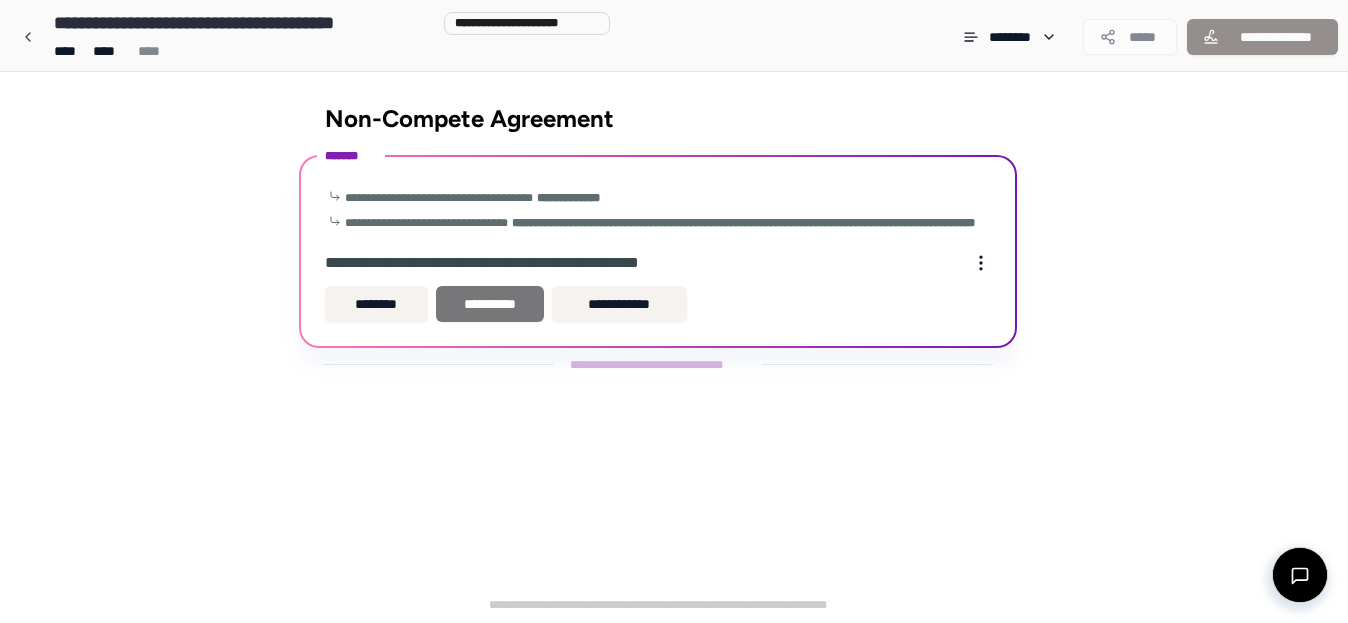 click on "**********" at bounding box center (490, 304) 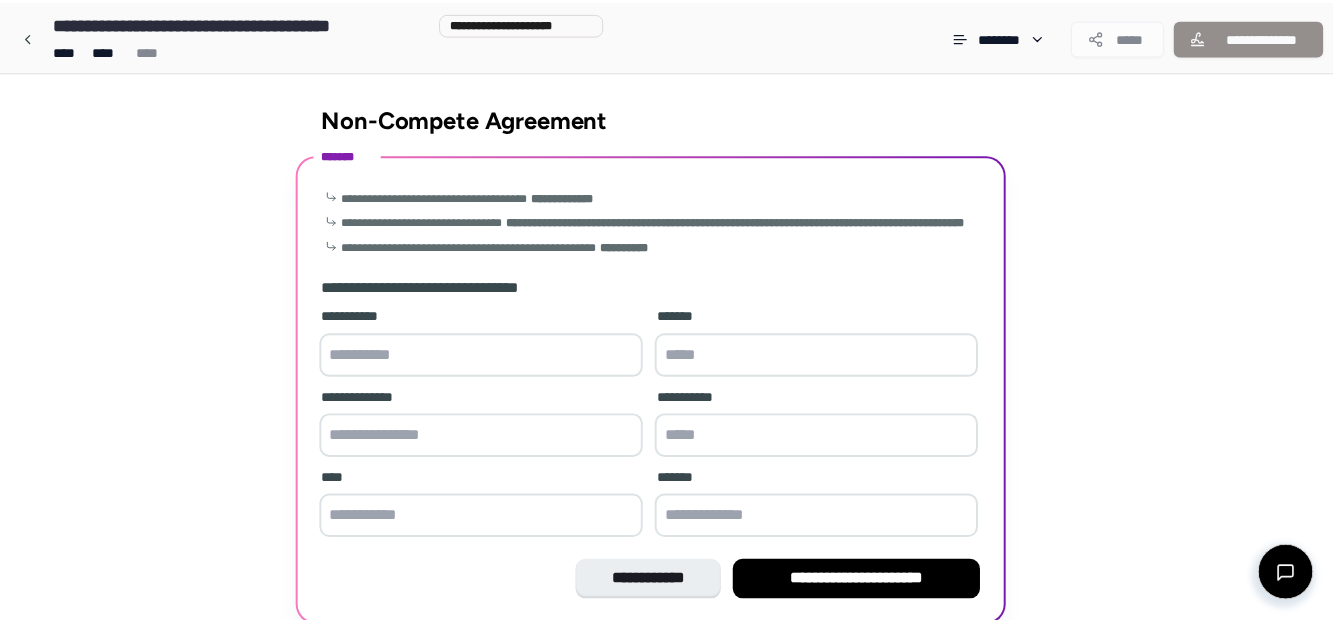 scroll, scrollTop: 100, scrollLeft: 0, axis: vertical 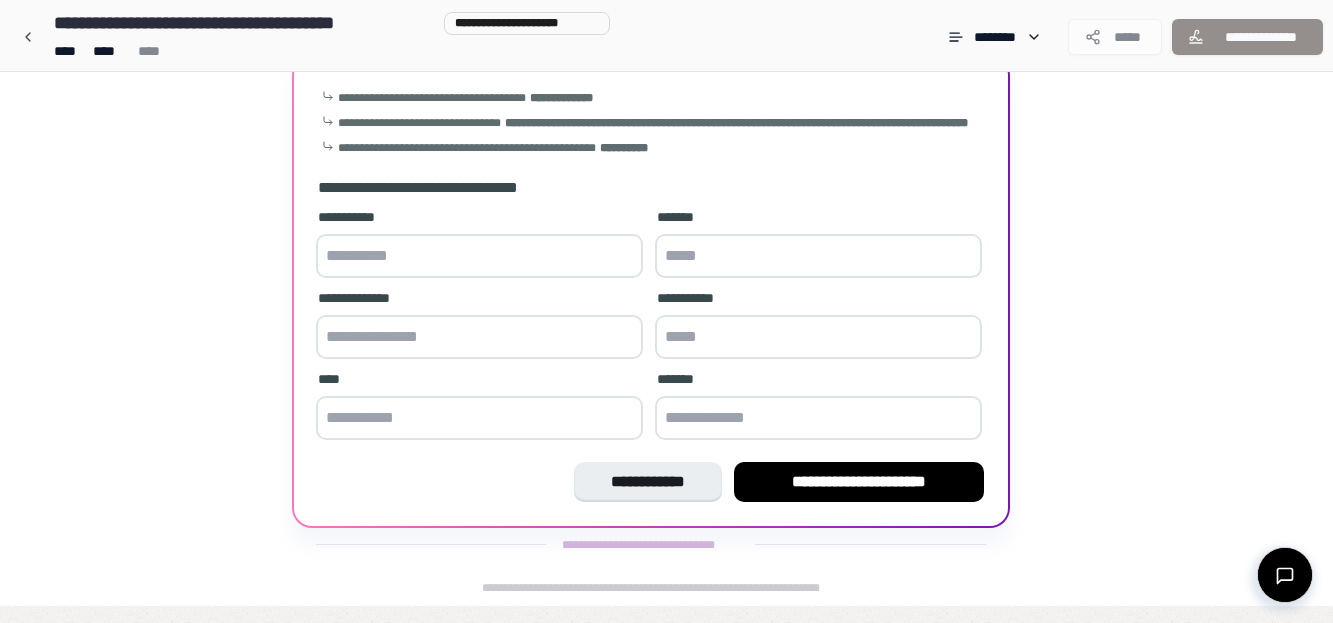 click at bounding box center [479, 256] 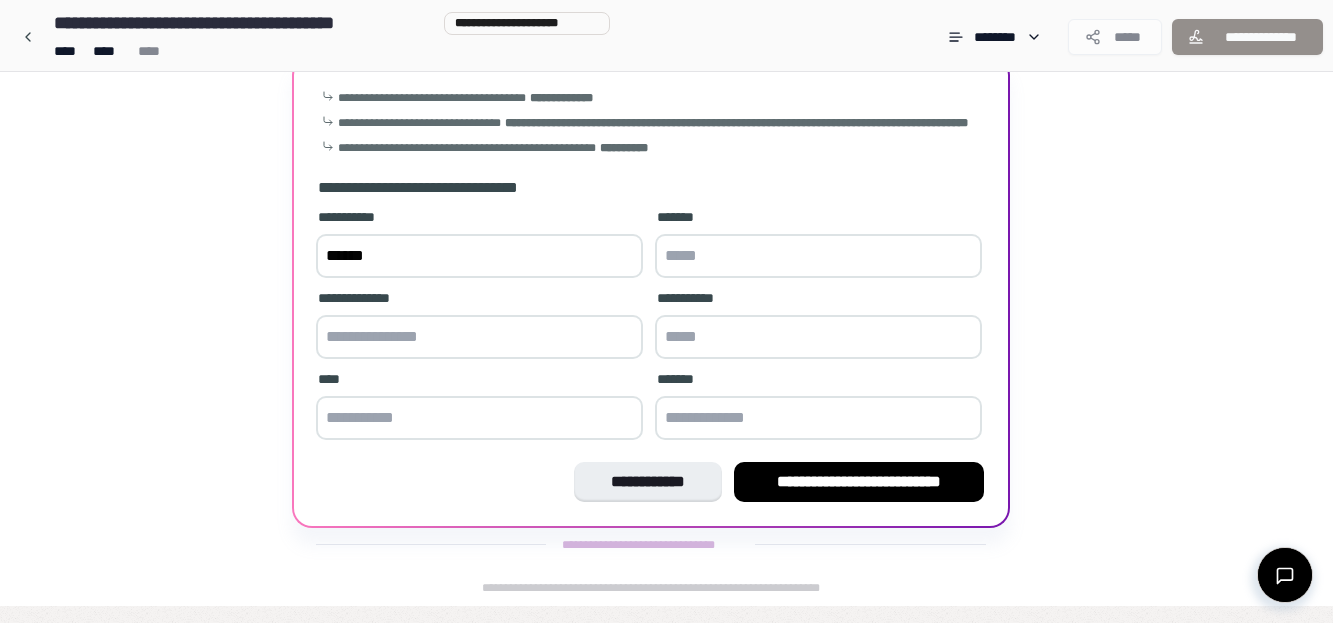 type on "*****" 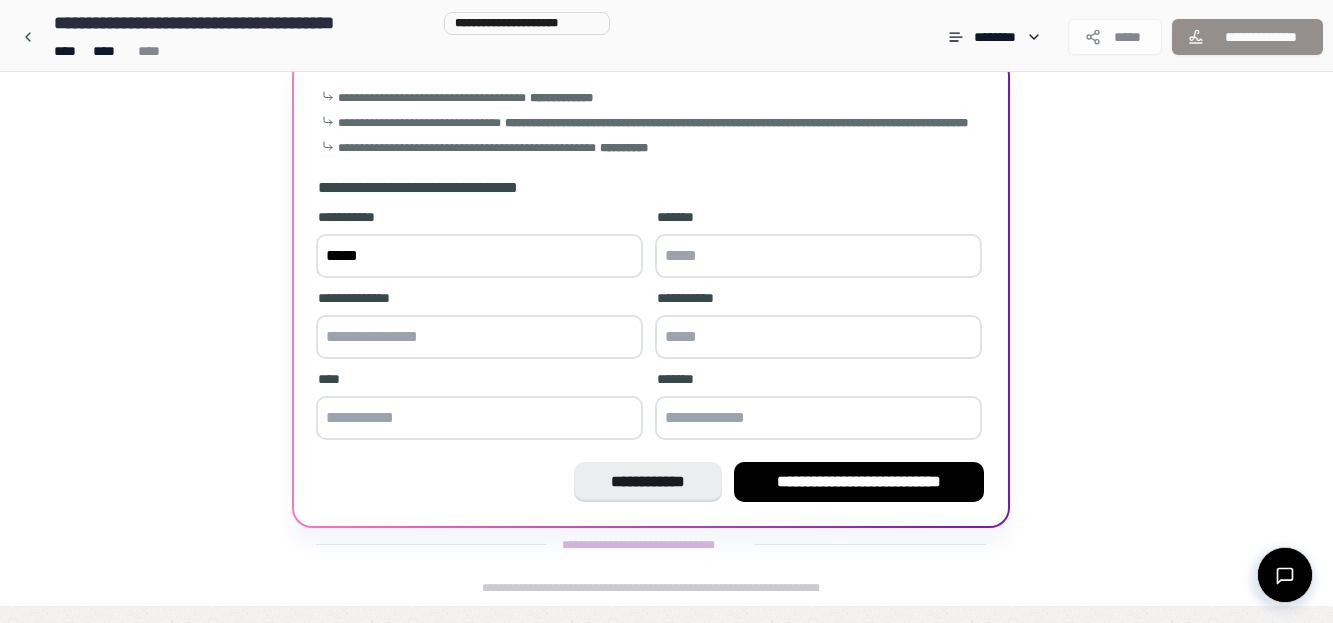click at bounding box center (818, 256) 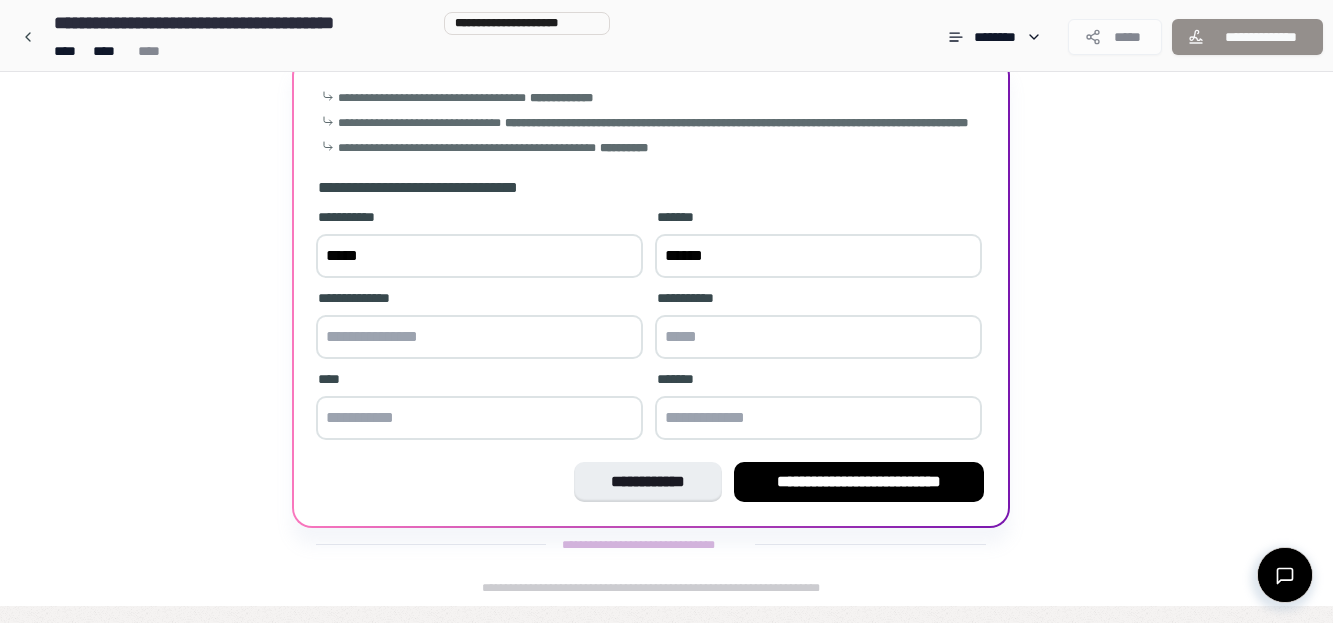 type on "******" 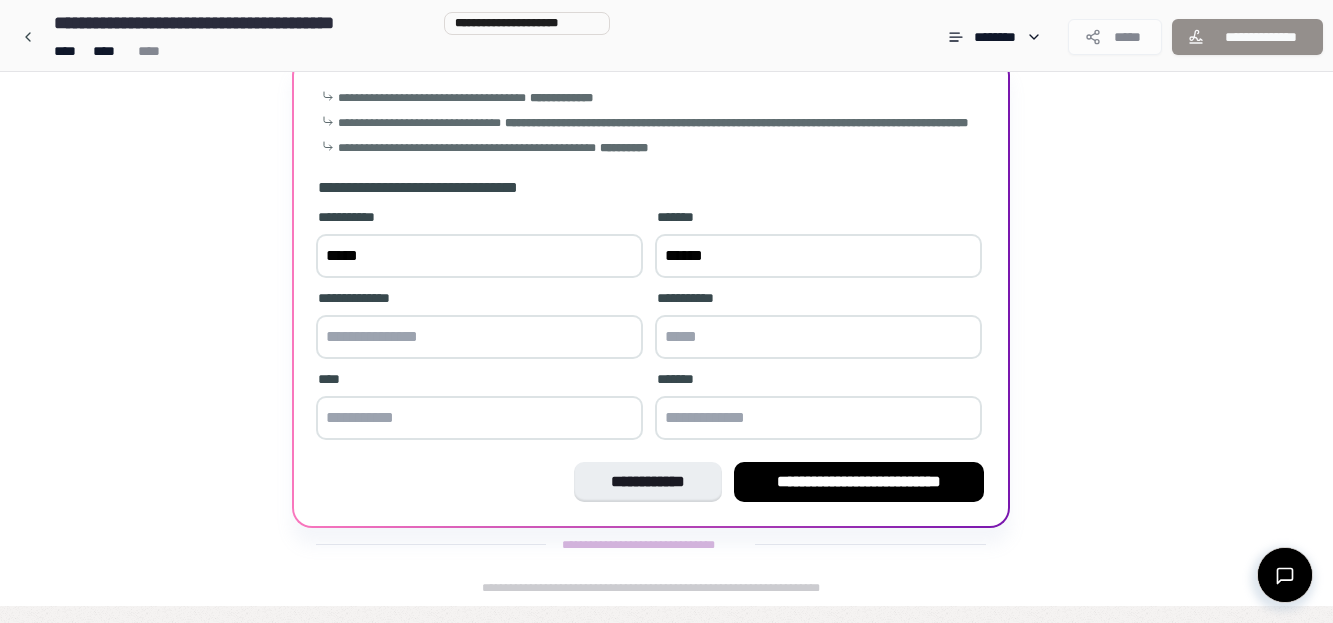 click on "*****" at bounding box center (479, 256) 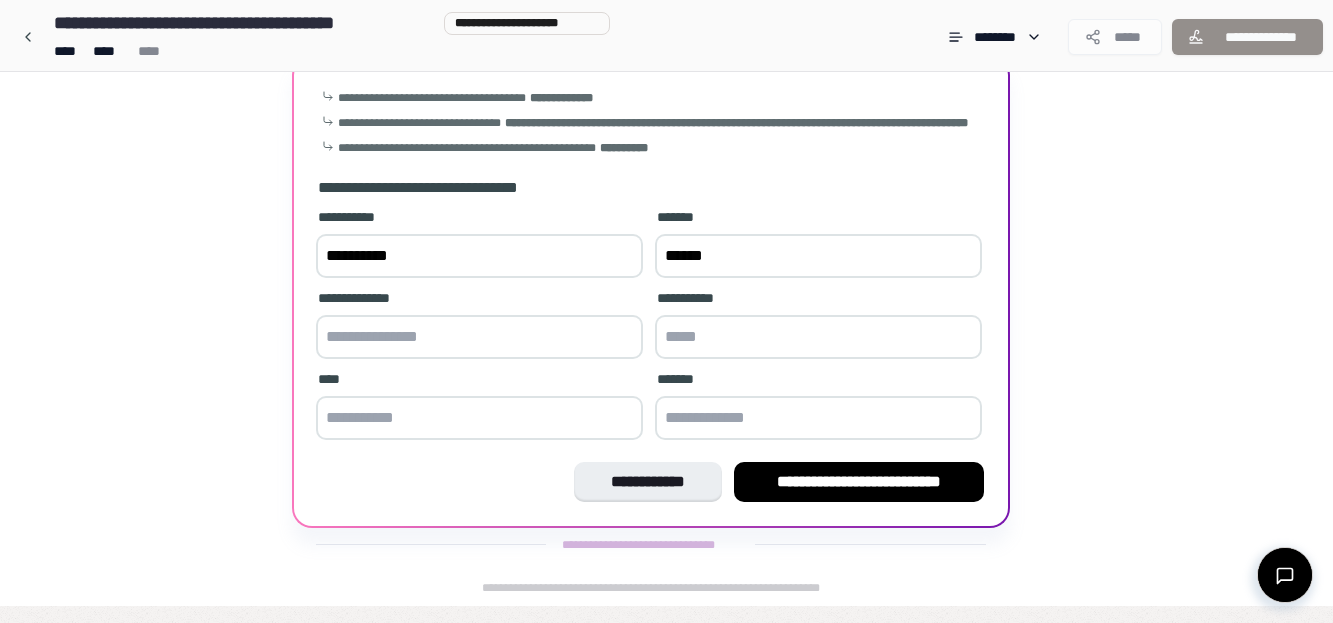 type on "**********" 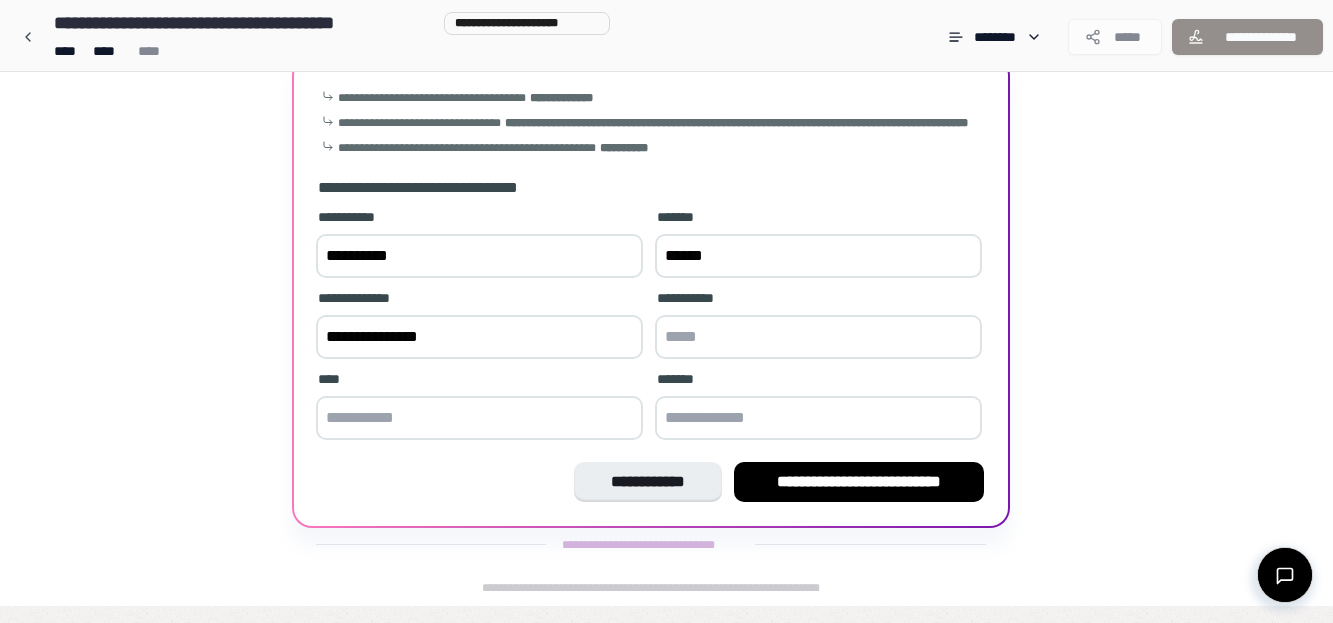 type on "**********" 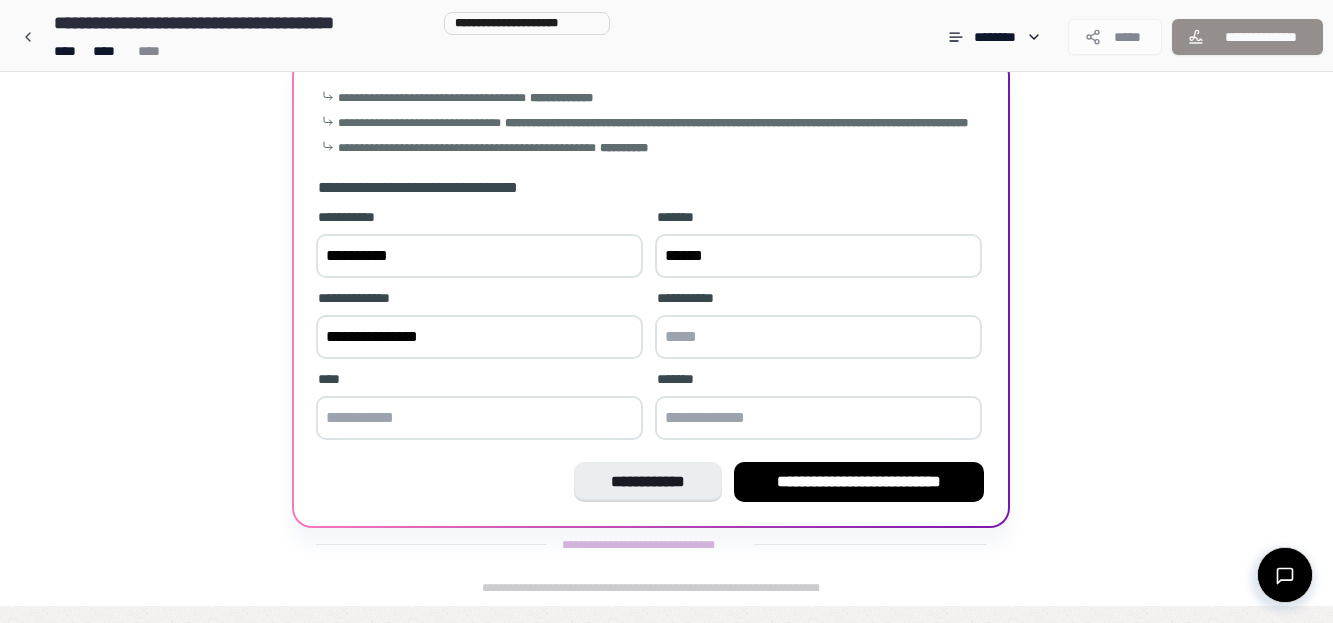 click at bounding box center [818, 337] 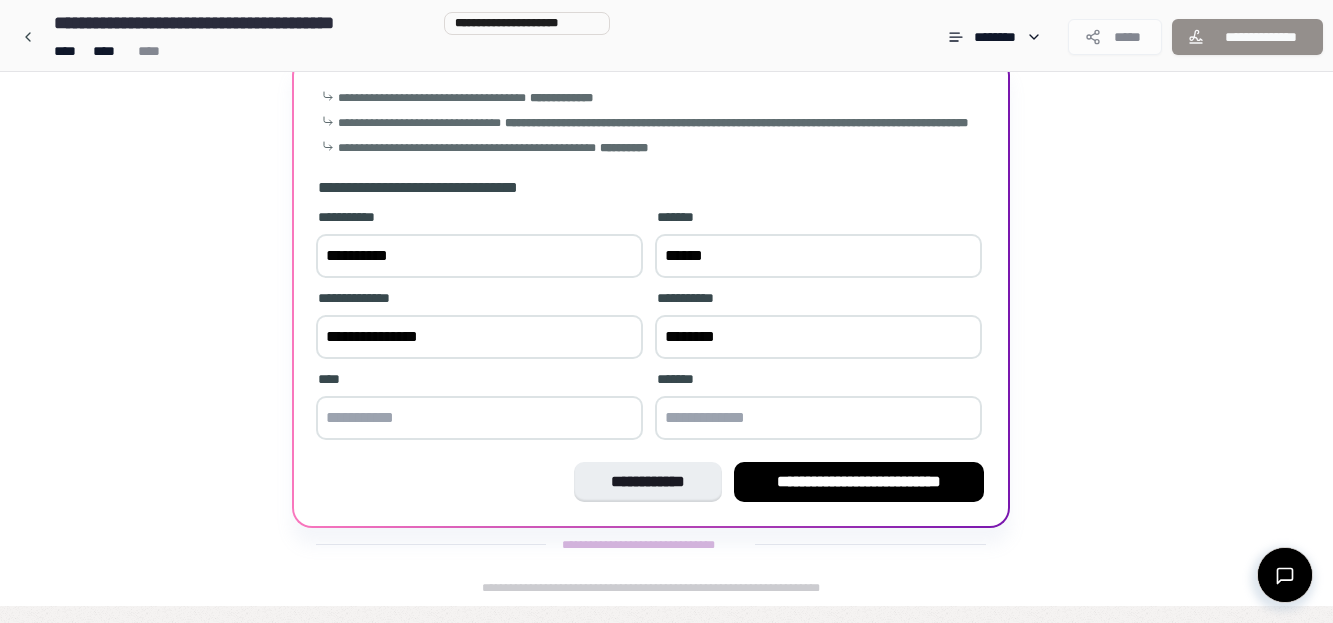 type on "********" 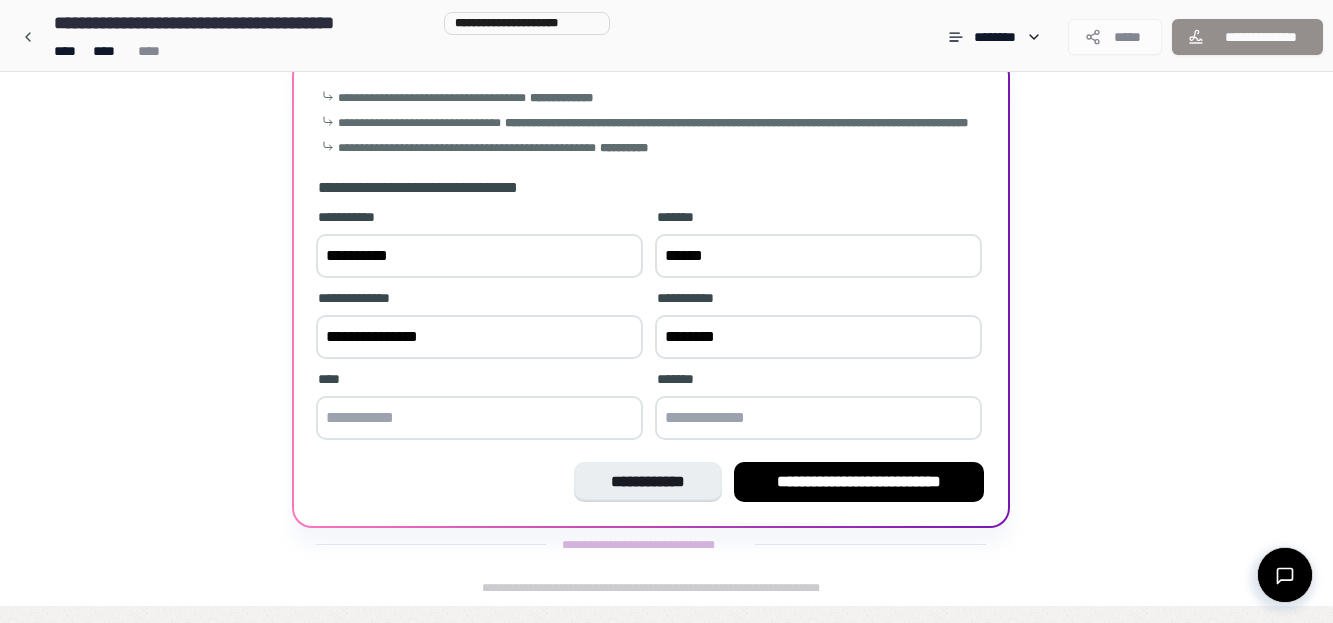 click at bounding box center [479, 418] 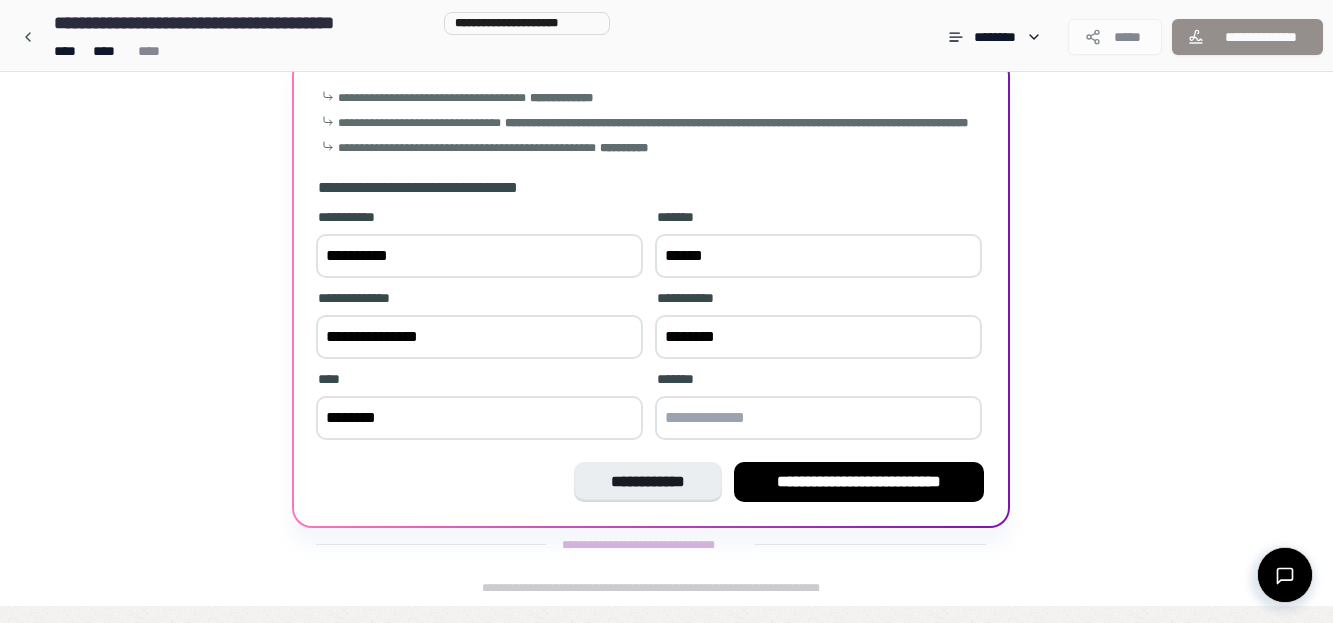 type on "********" 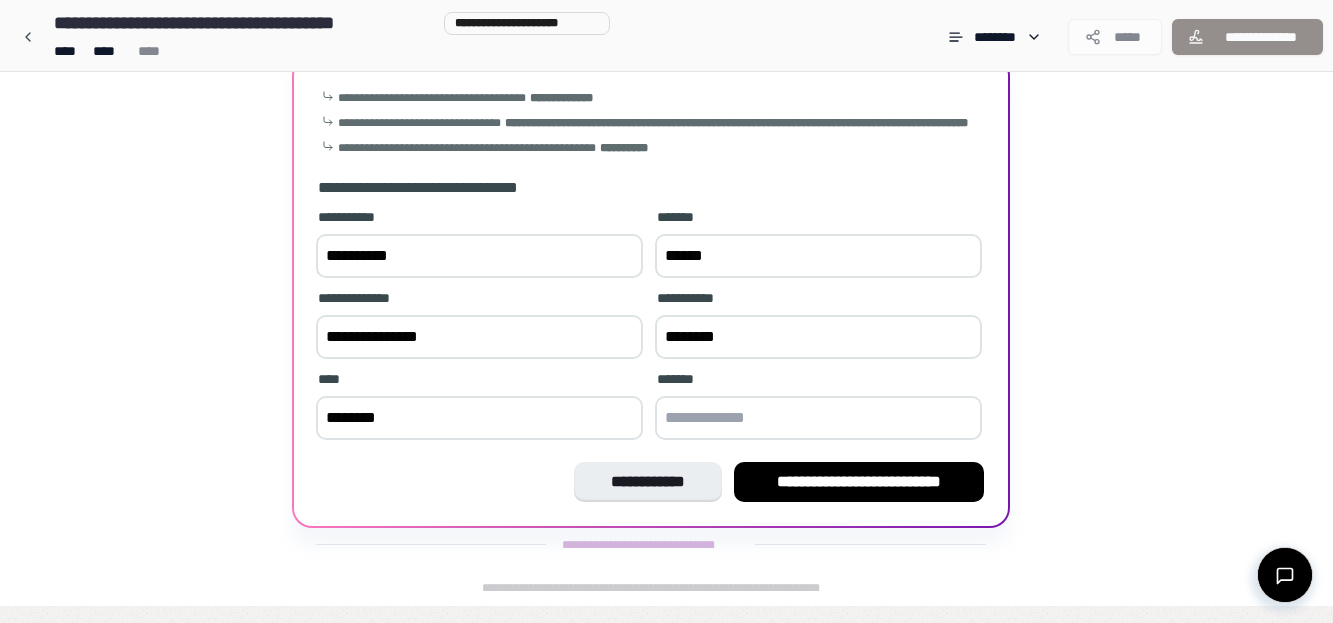 click at bounding box center [818, 418] 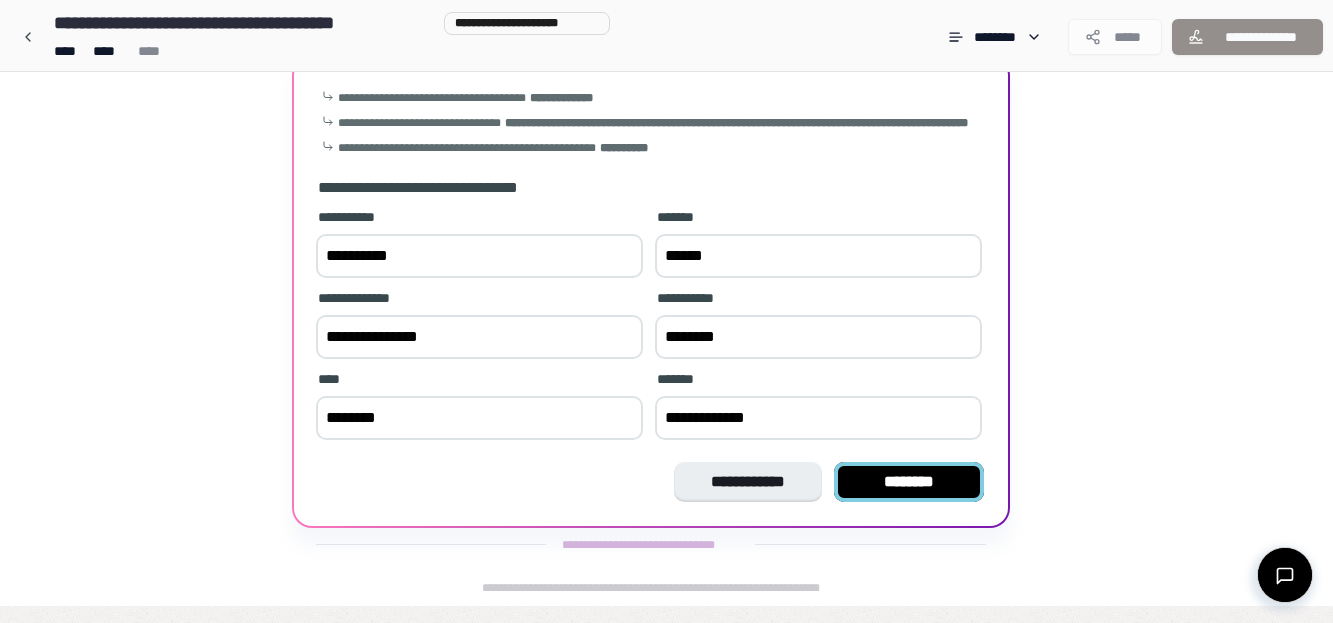 type on "**********" 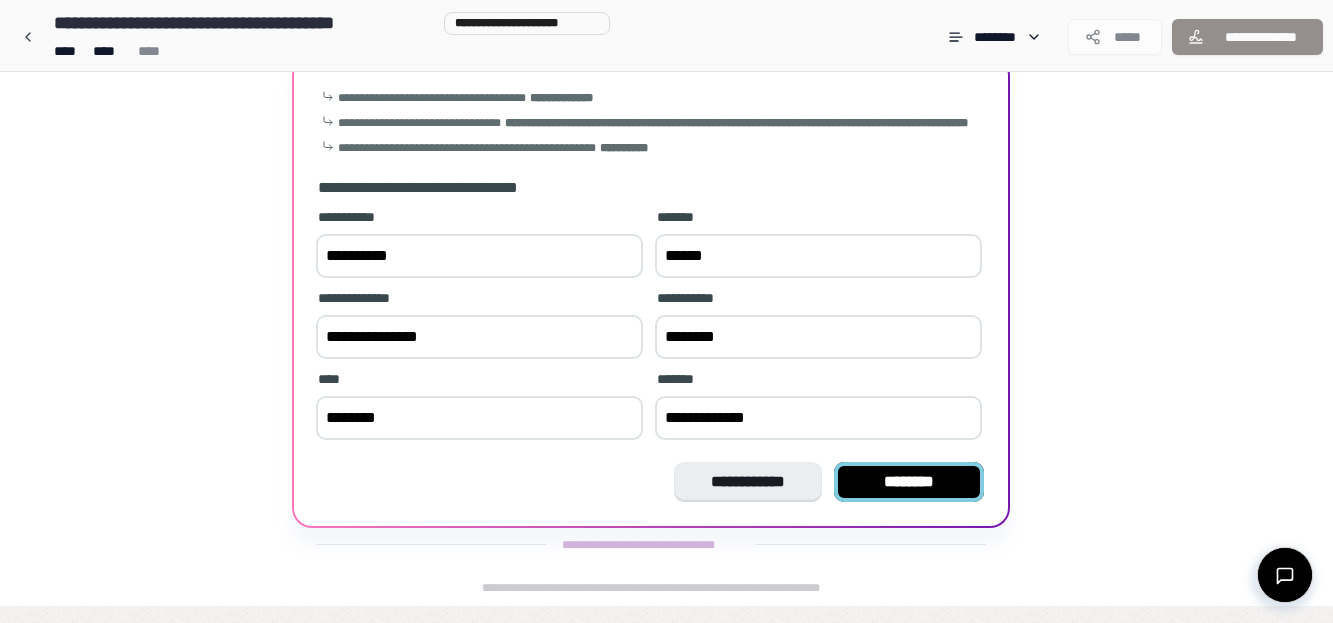 click on "********" at bounding box center (909, 482) 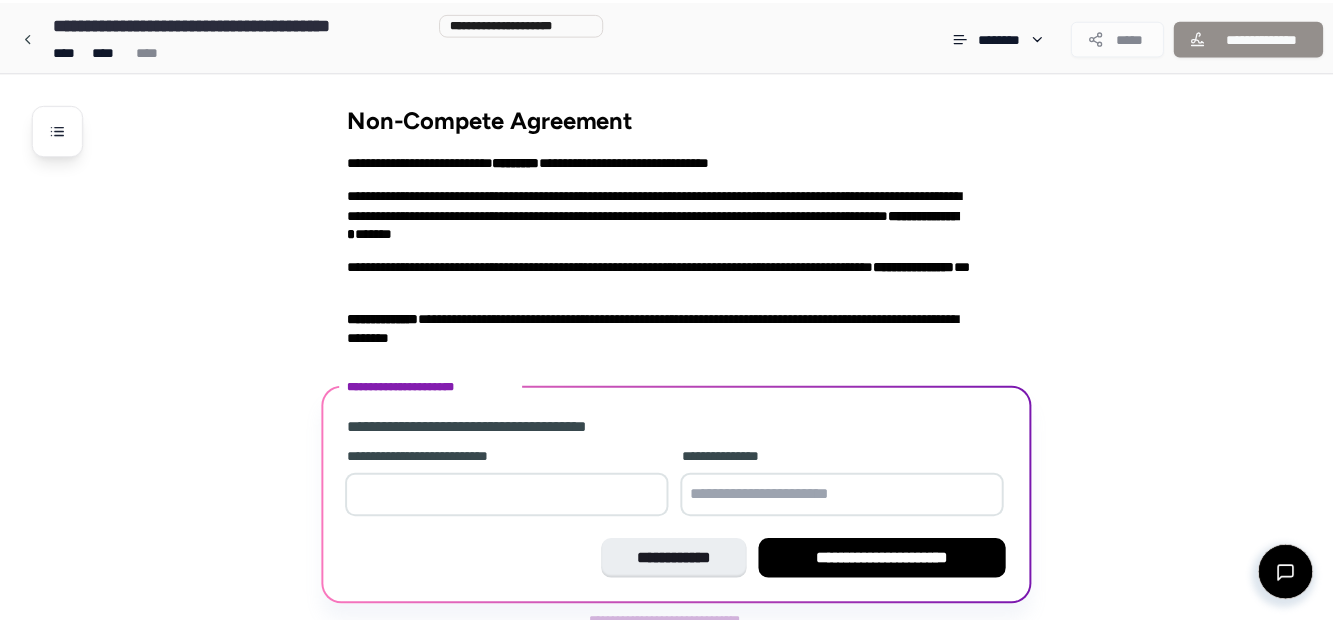 scroll, scrollTop: 62, scrollLeft: 0, axis: vertical 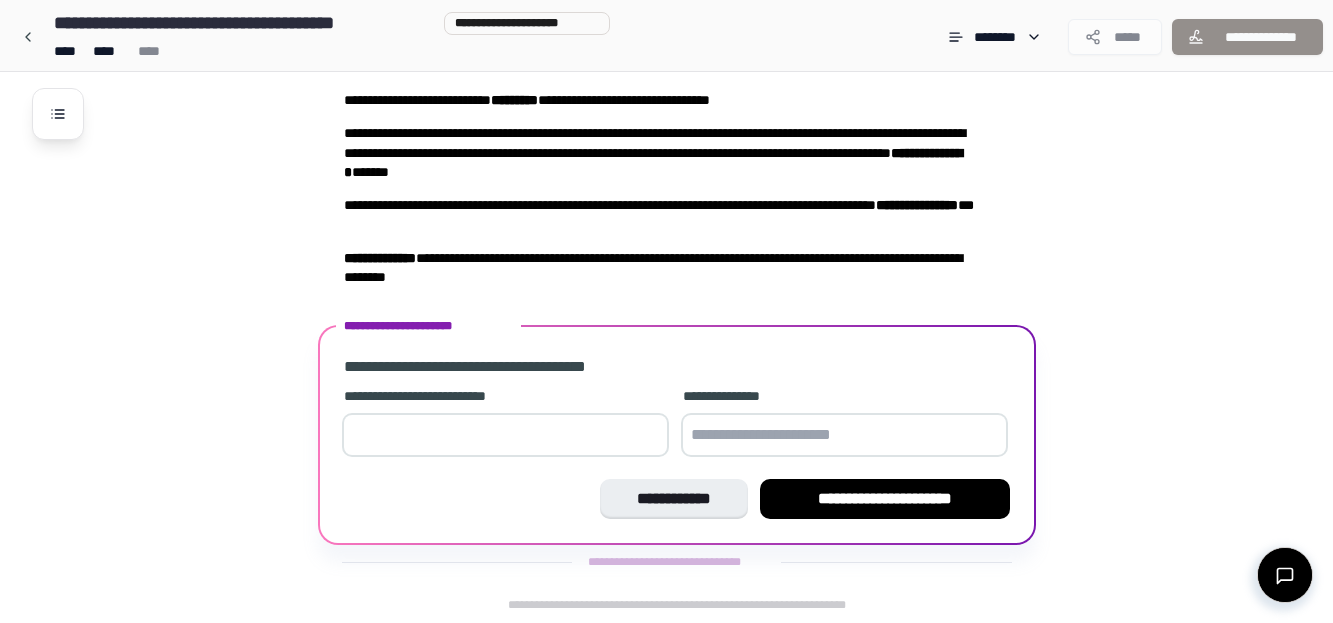 click at bounding box center [505, 435] 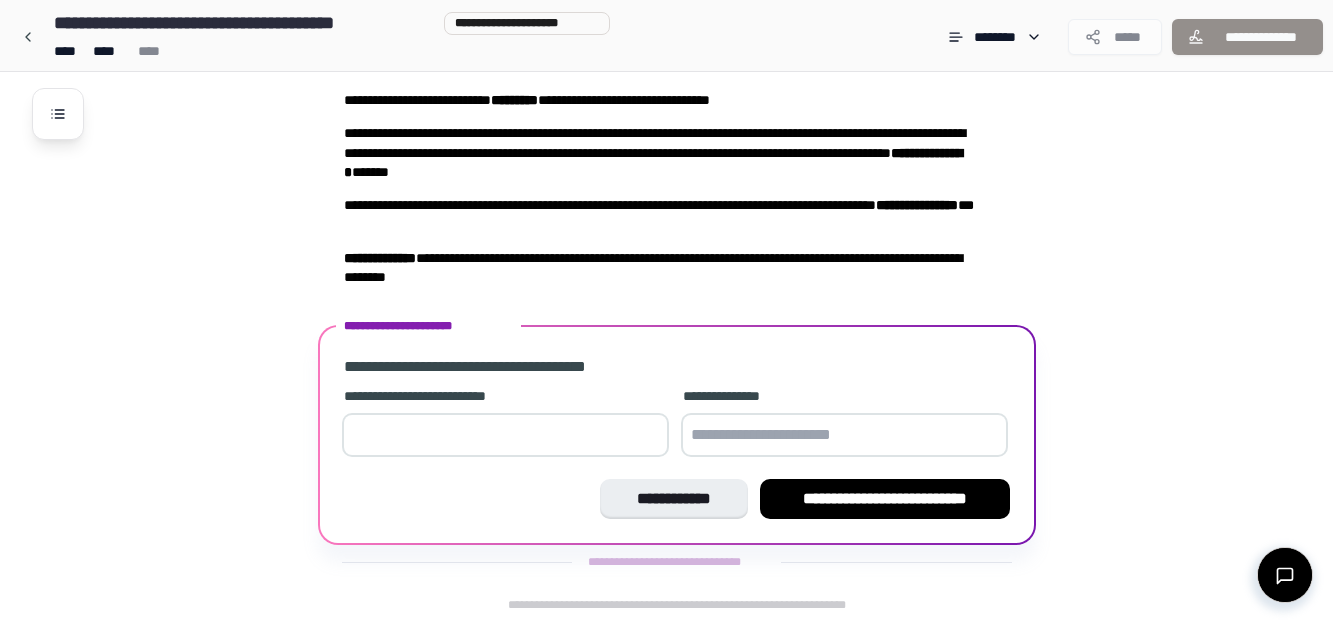 click on "**" at bounding box center (505, 435) 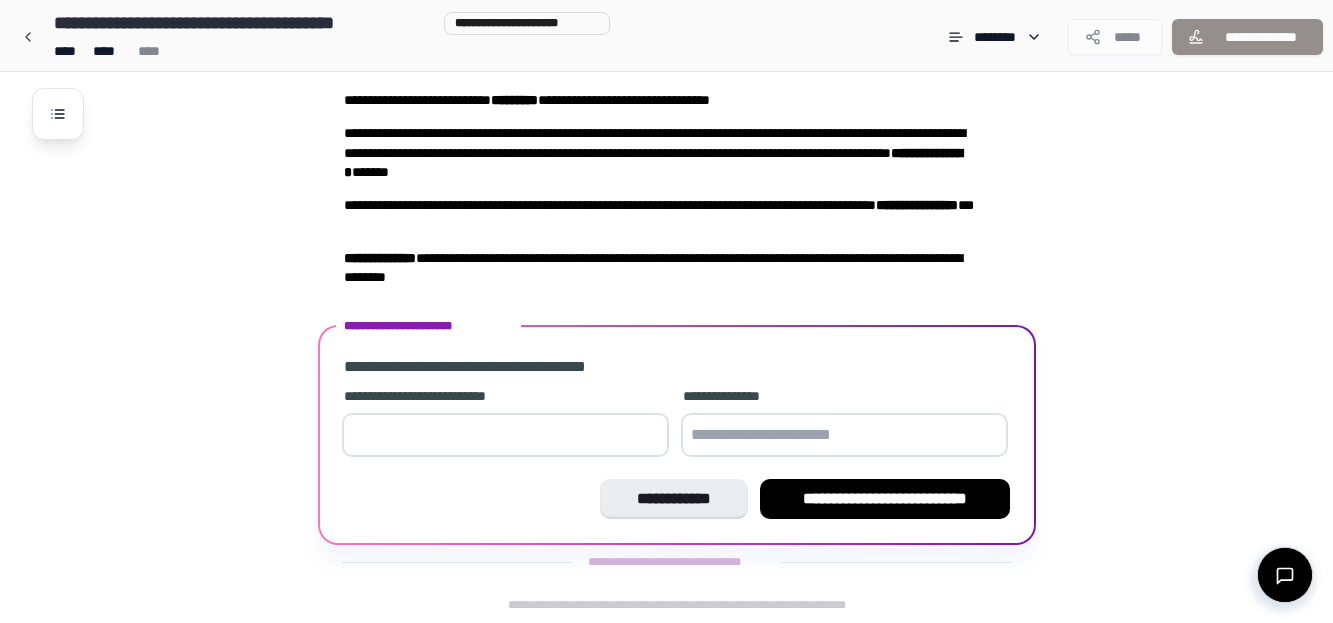 click on "*" at bounding box center [505, 435] 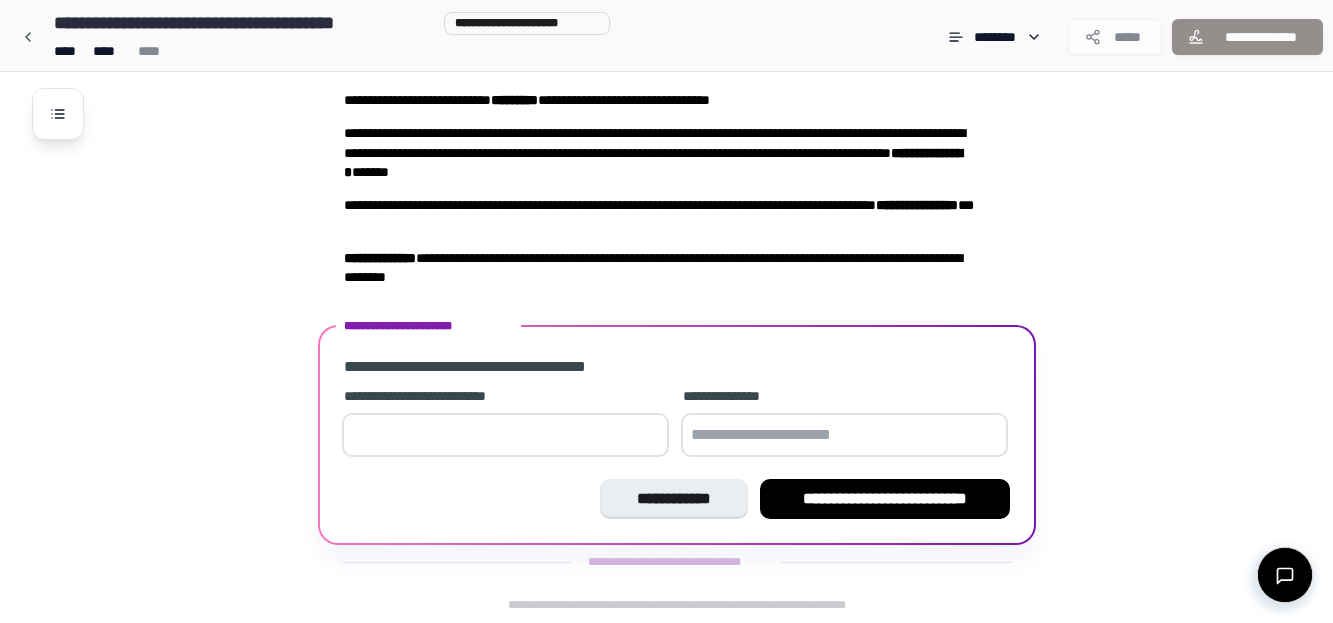 click on "*" at bounding box center [505, 435] 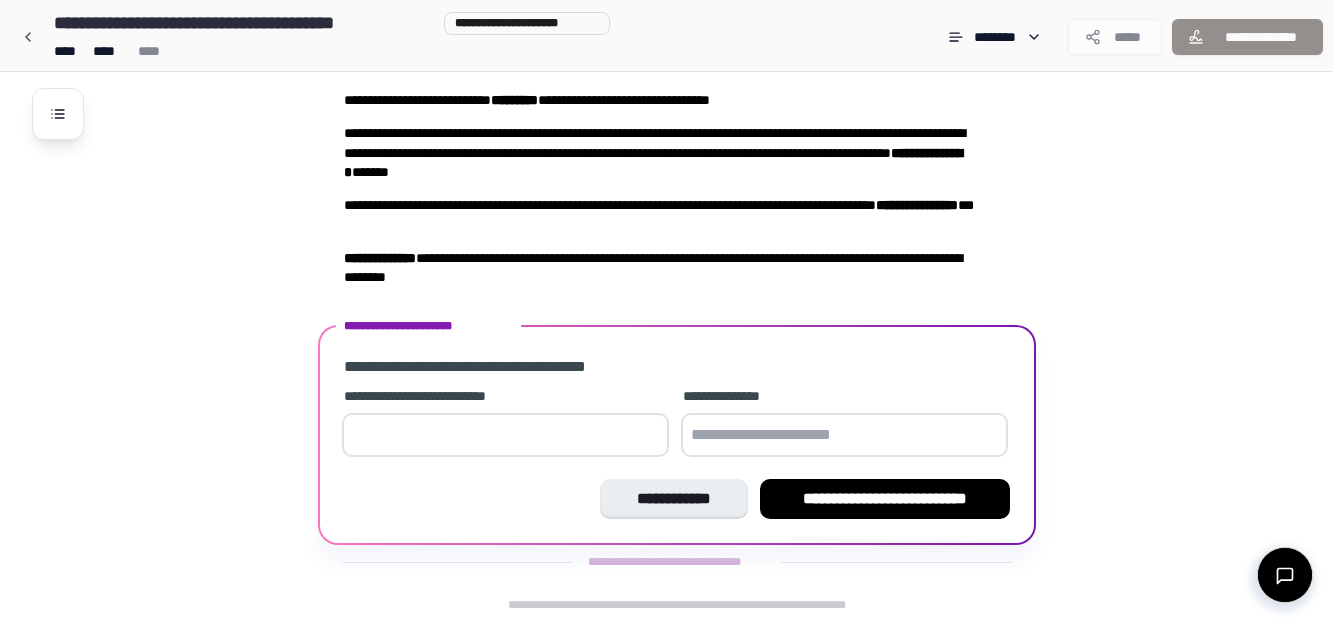 click on "**" at bounding box center (505, 435) 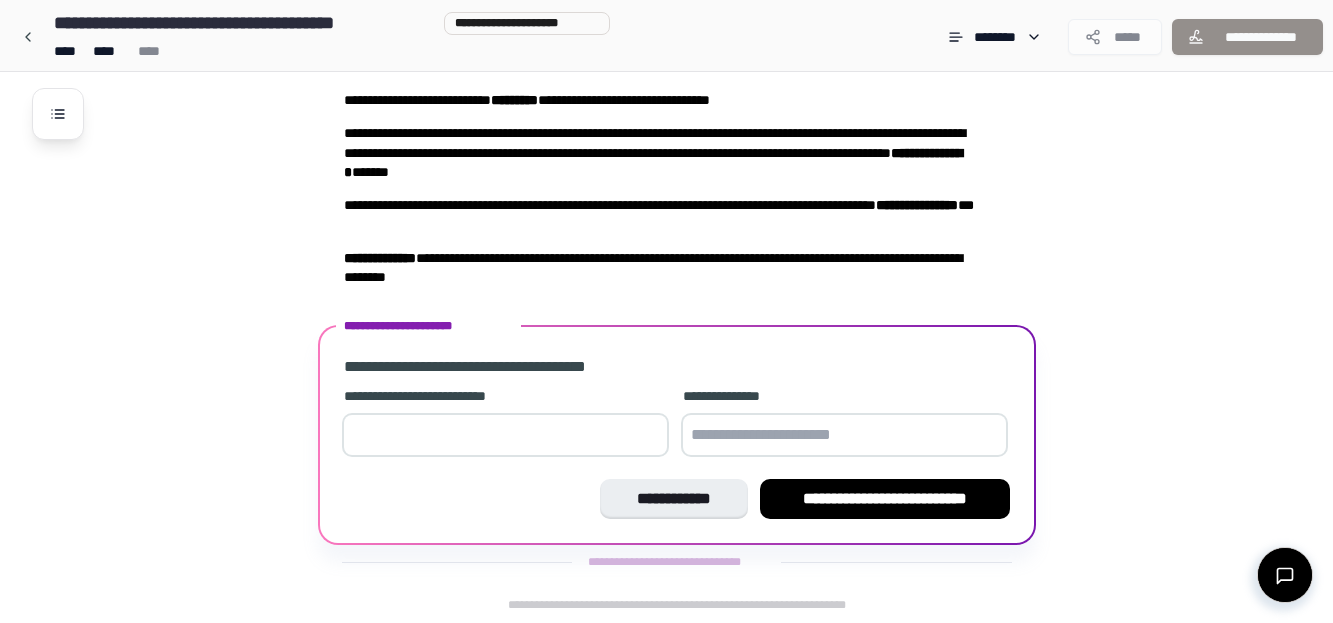 type on "**" 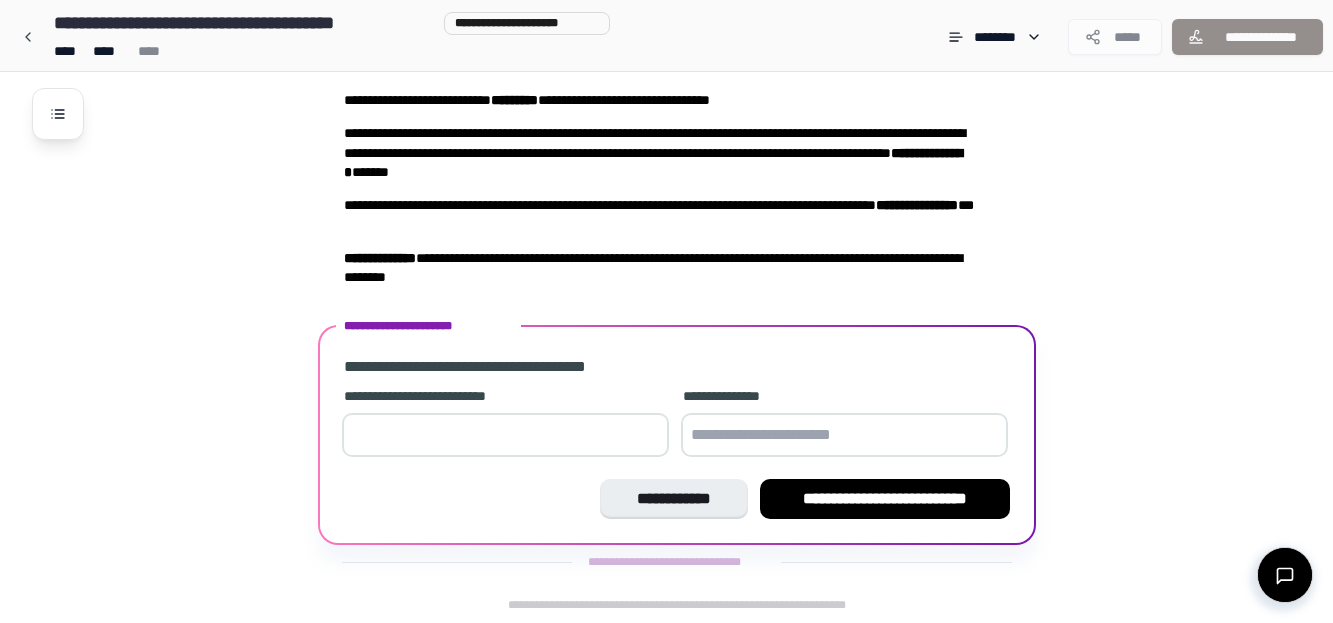 click at bounding box center (844, 435) 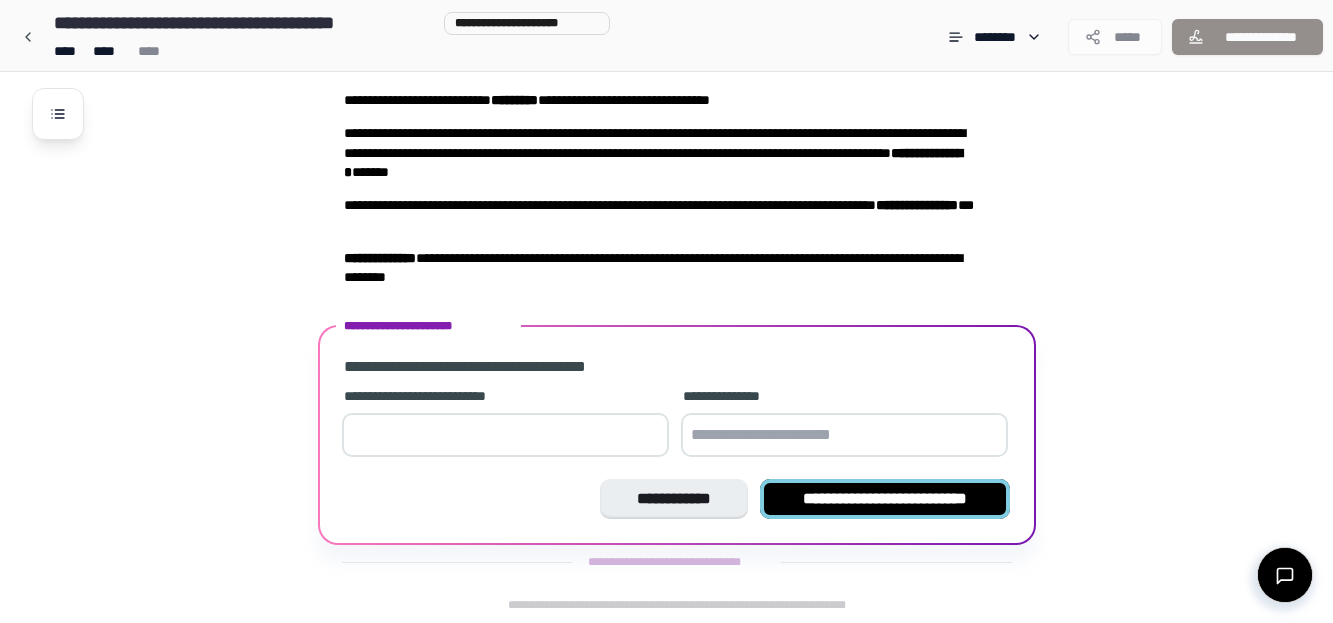 click on "**********" at bounding box center (885, 499) 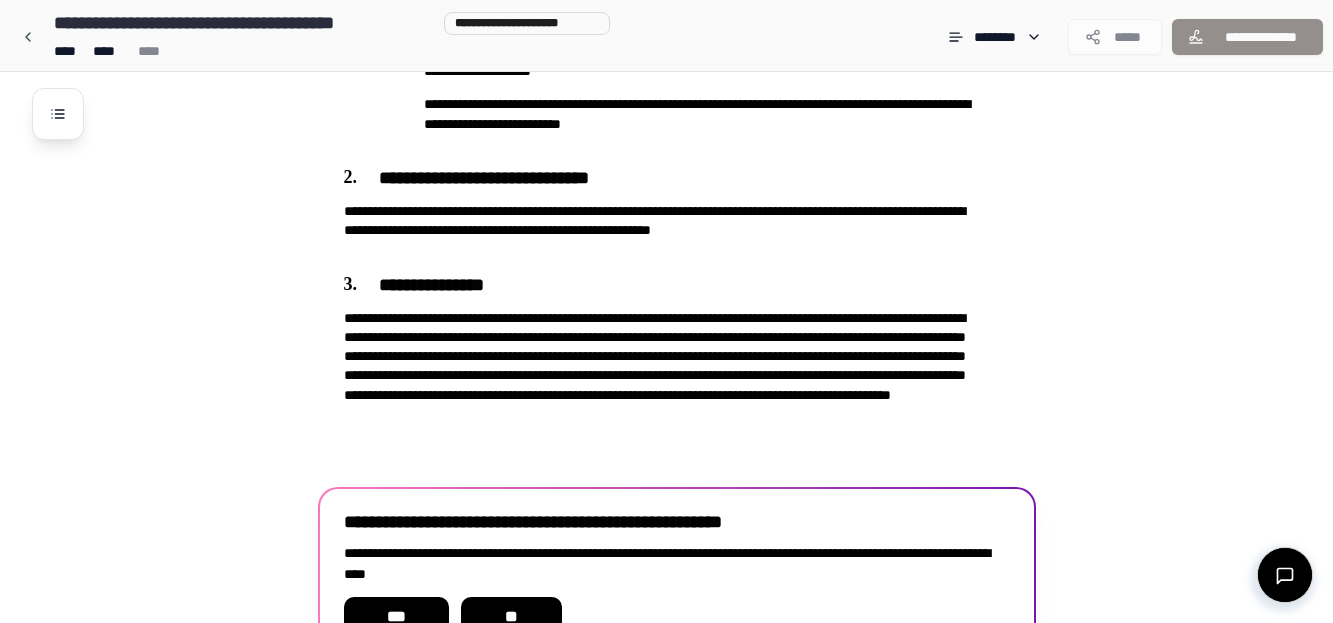 scroll, scrollTop: 569, scrollLeft: 0, axis: vertical 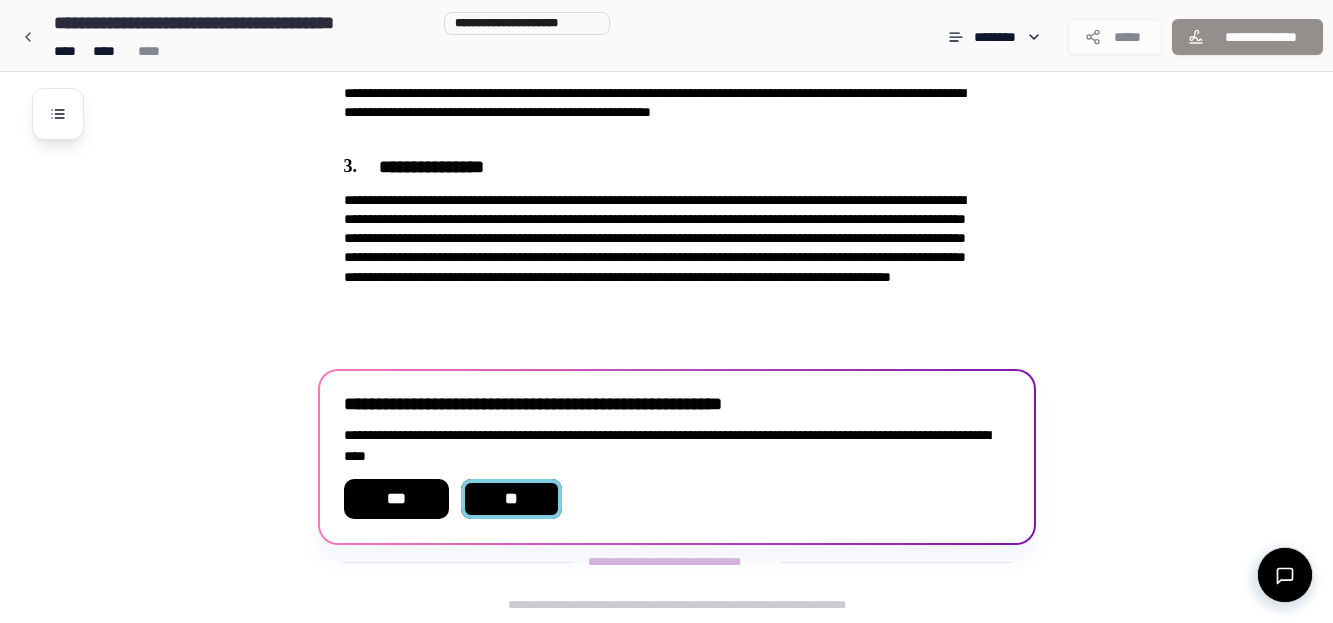 click on "**" at bounding box center (512, 499) 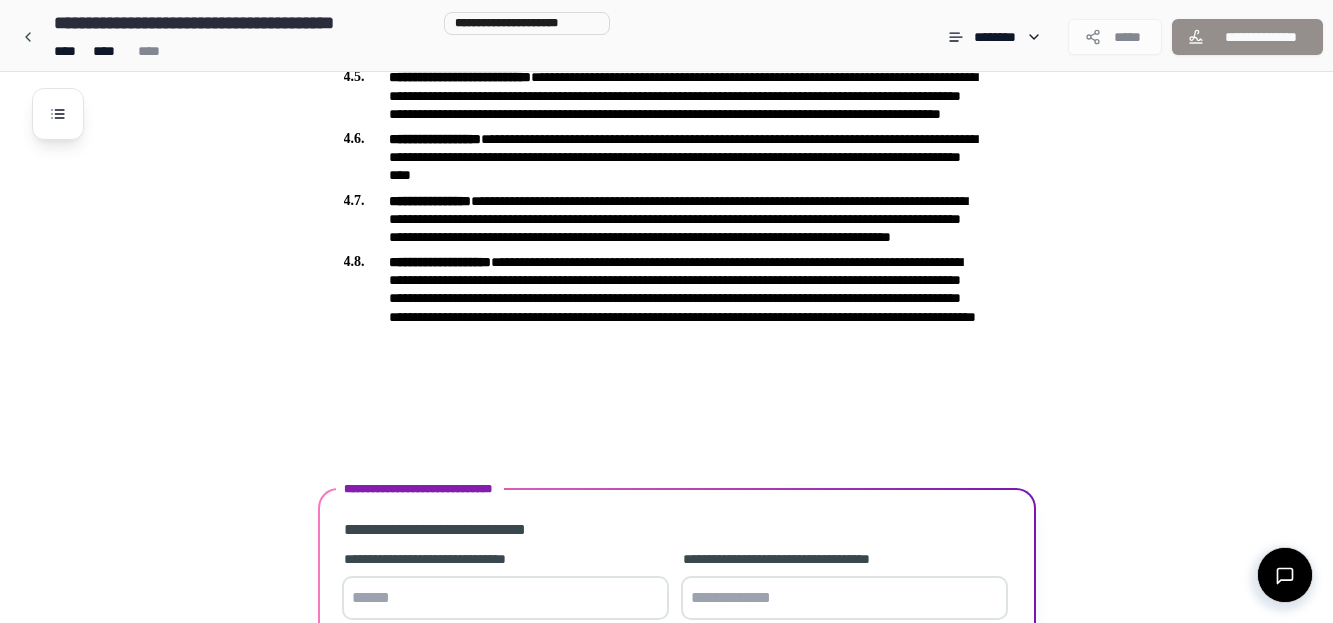 scroll, scrollTop: 1250, scrollLeft: 0, axis: vertical 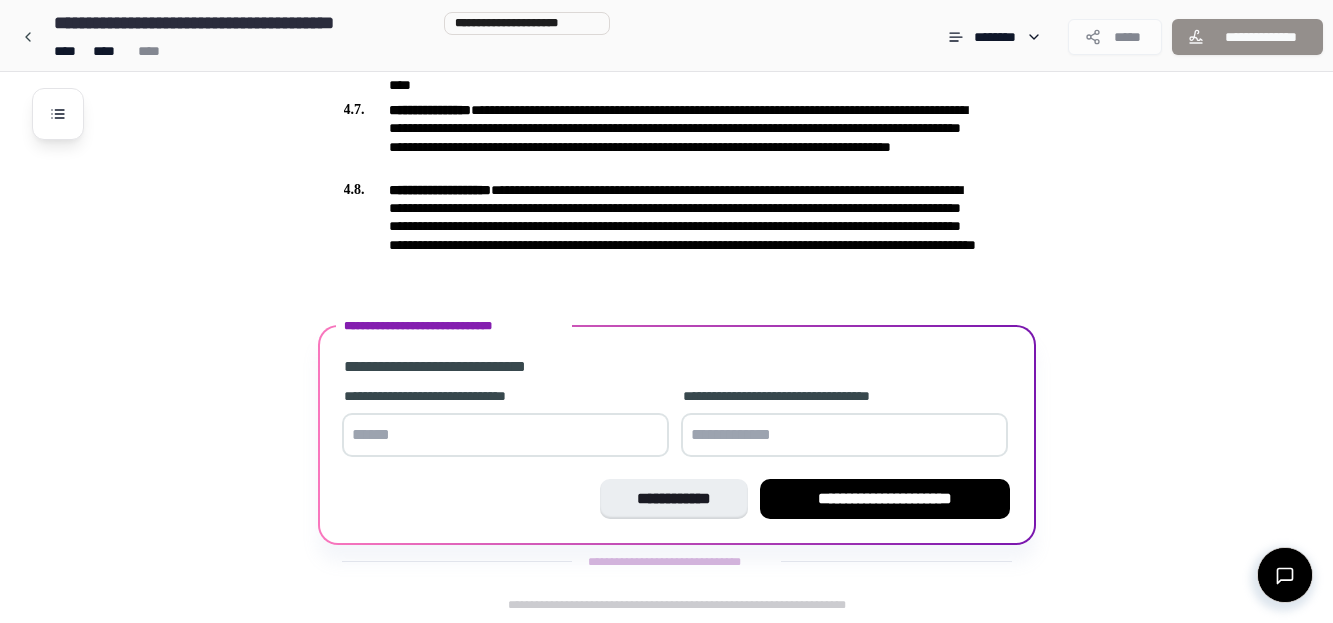 click at bounding box center [505, 435] 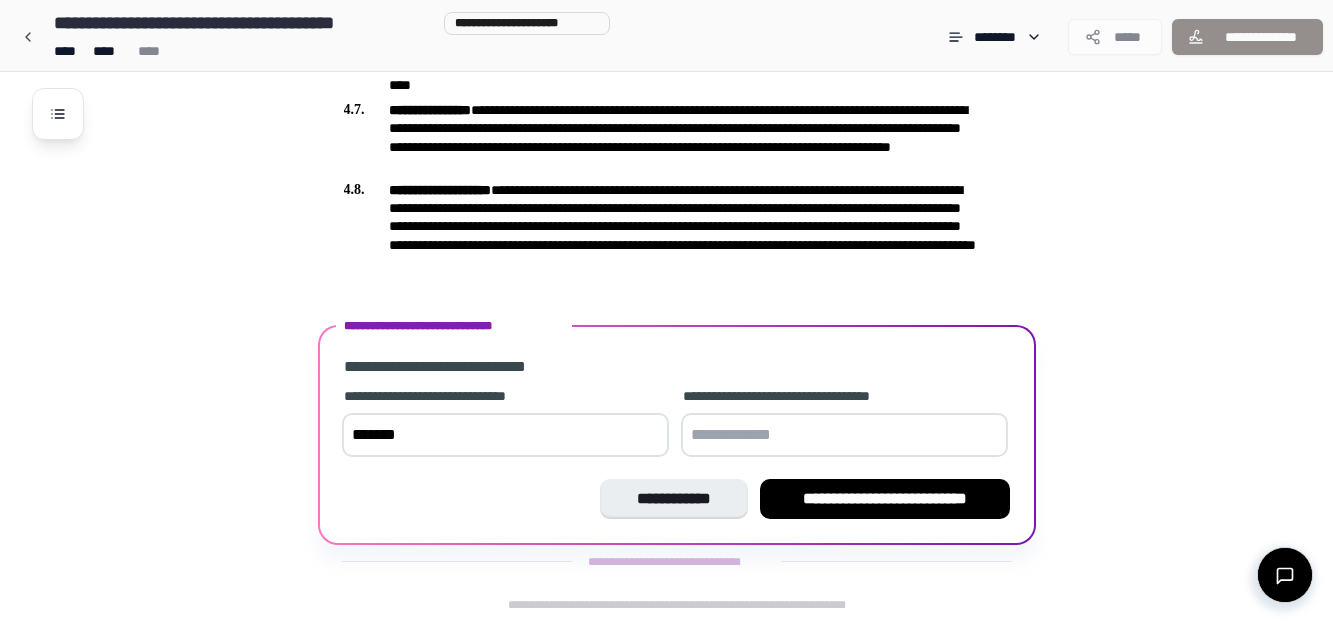 type on "*******" 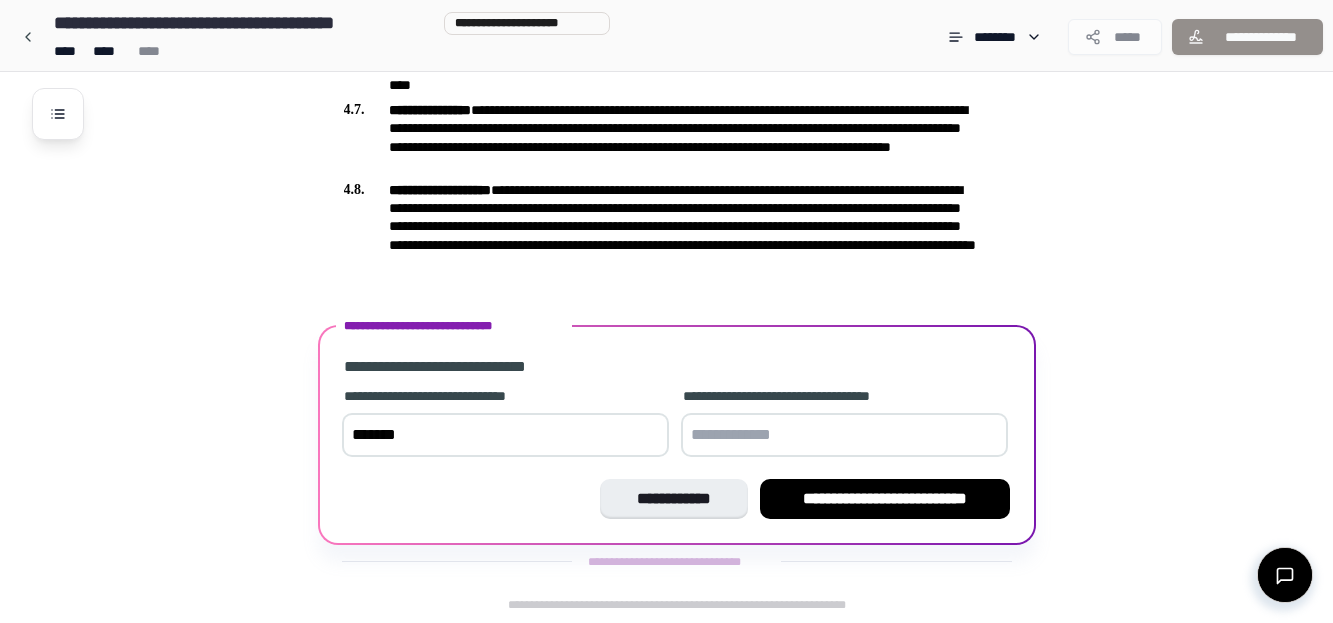 click at bounding box center [844, 435] 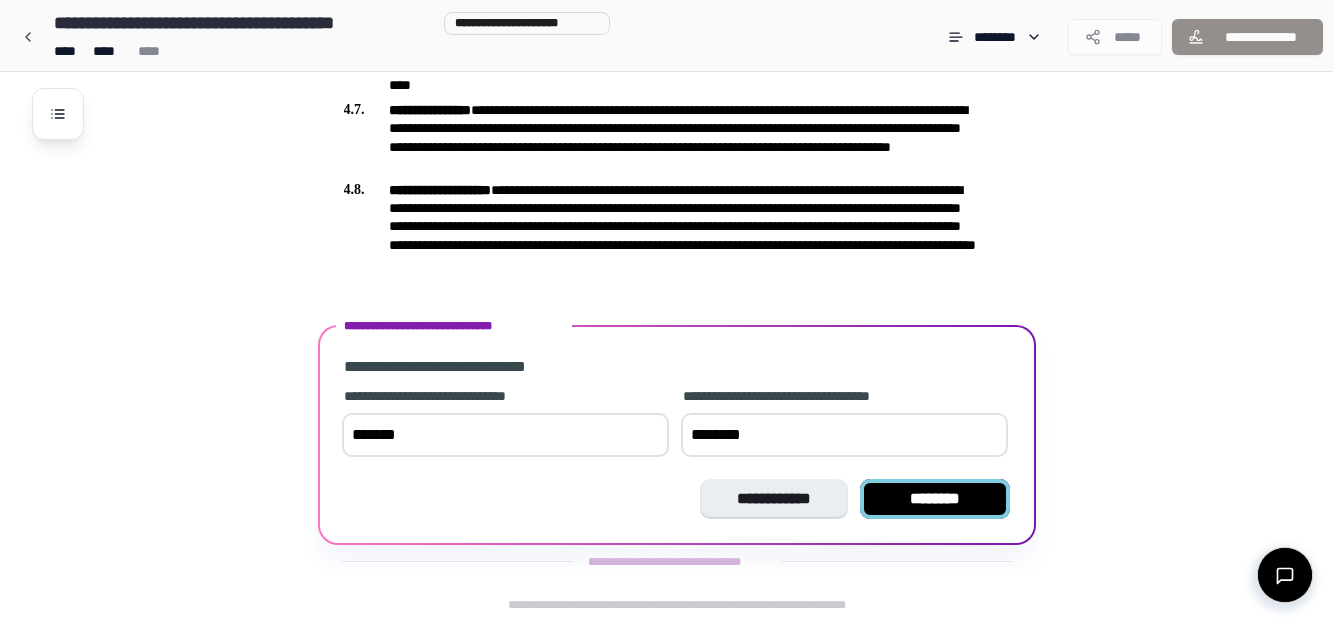 type on "********" 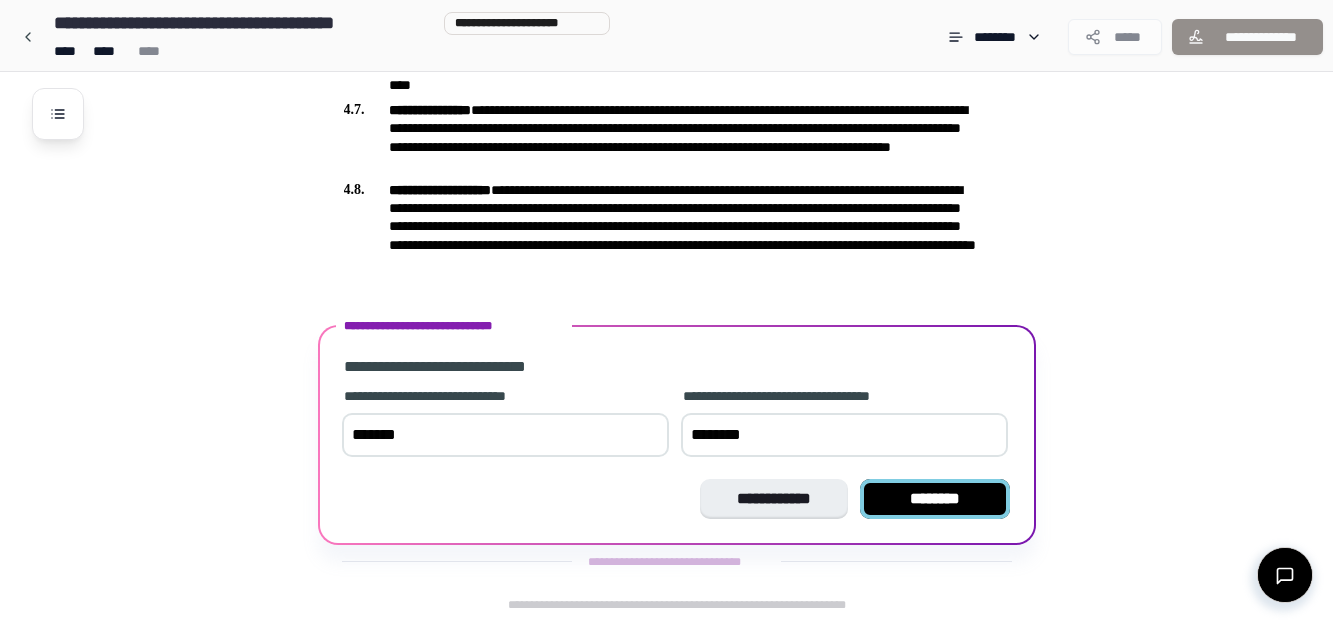 click on "********" at bounding box center [935, 499] 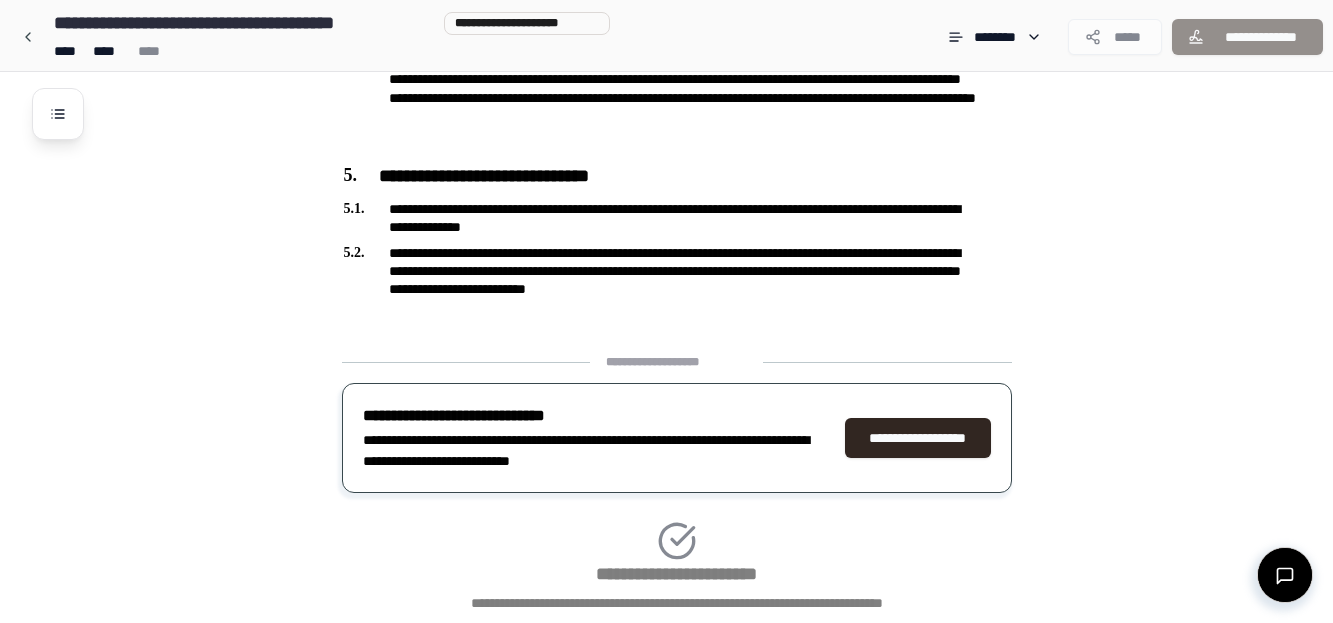 scroll, scrollTop: 1531, scrollLeft: 0, axis: vertical 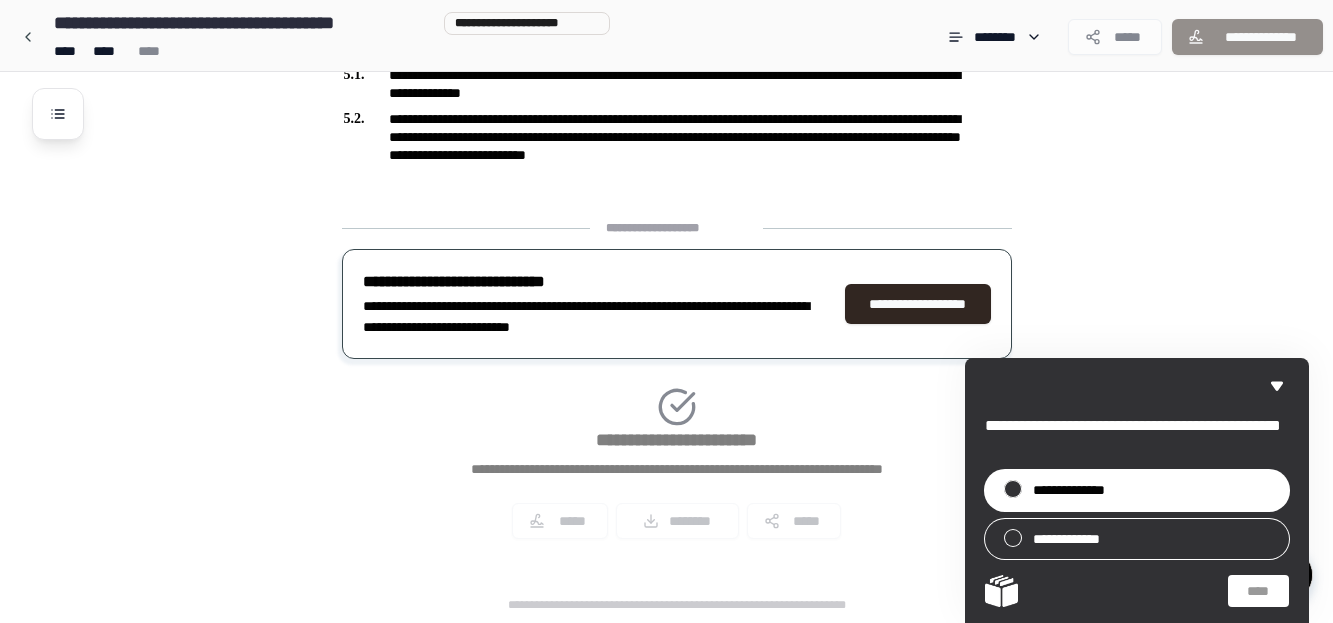 click at bounding box center [1013, 489] 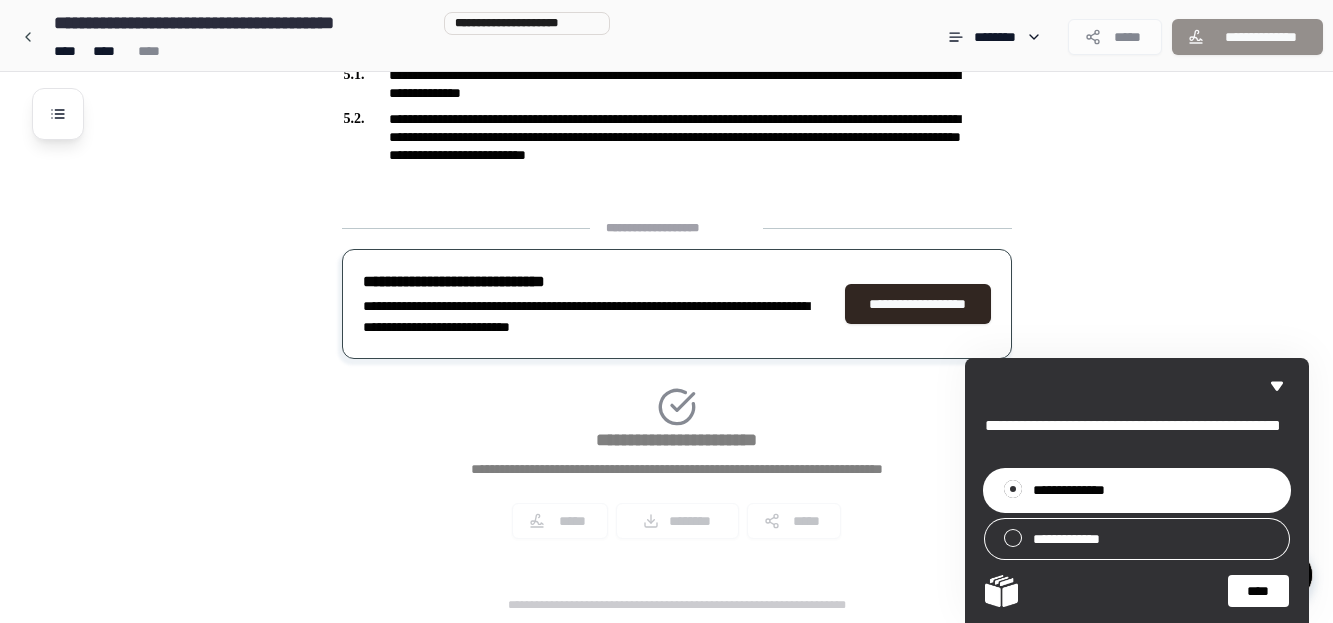 click on "****" at bounding box center (1258, 591) 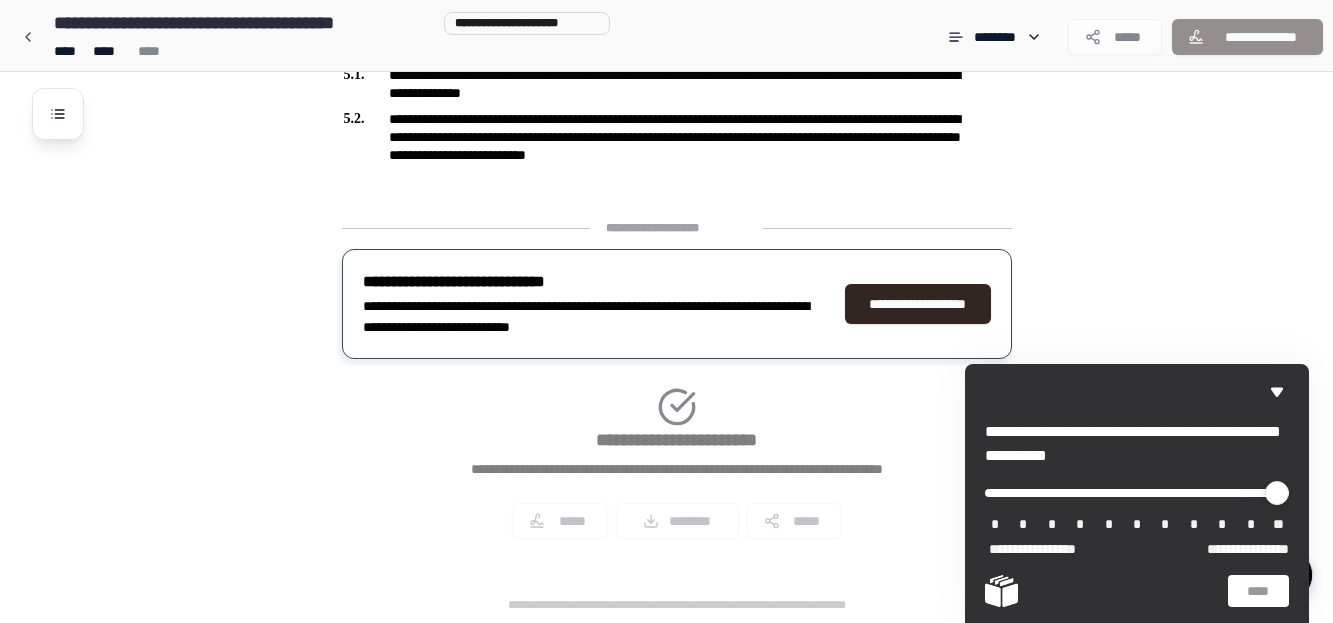click on "*" at bounding box center [1109, 525] 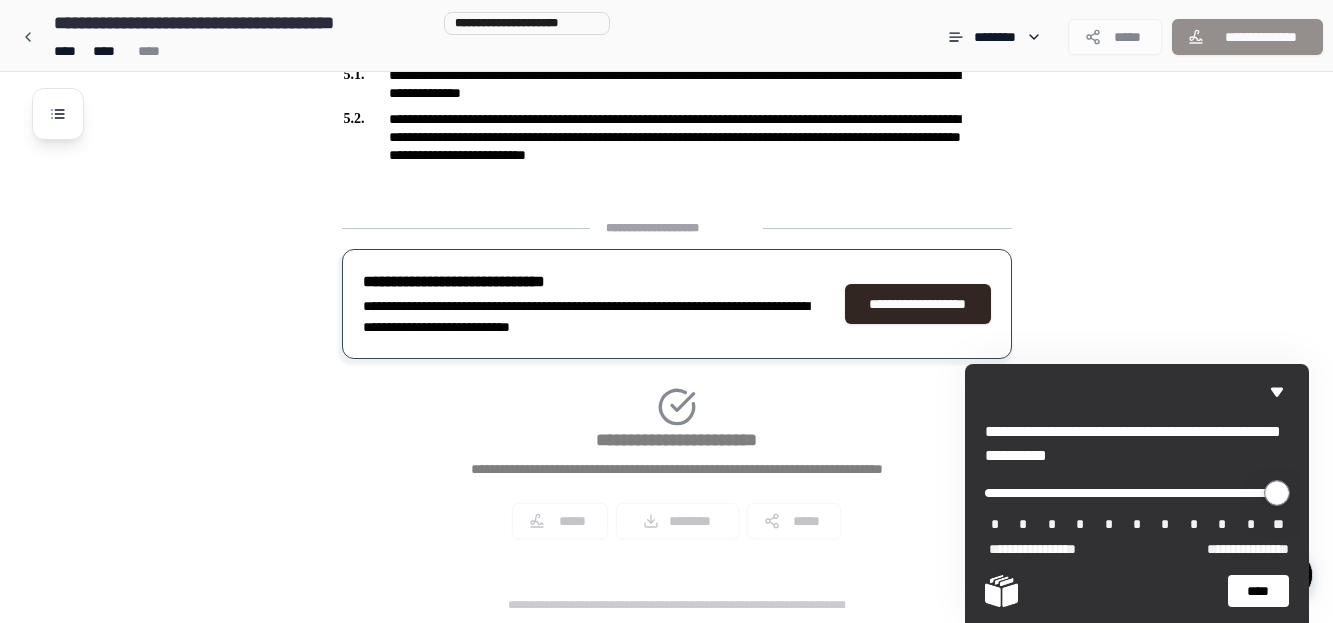drag, startPoint x: 1012, startPoint y: 491, endPoint x: 1075, endPoint y: 511, distance: 66.09841 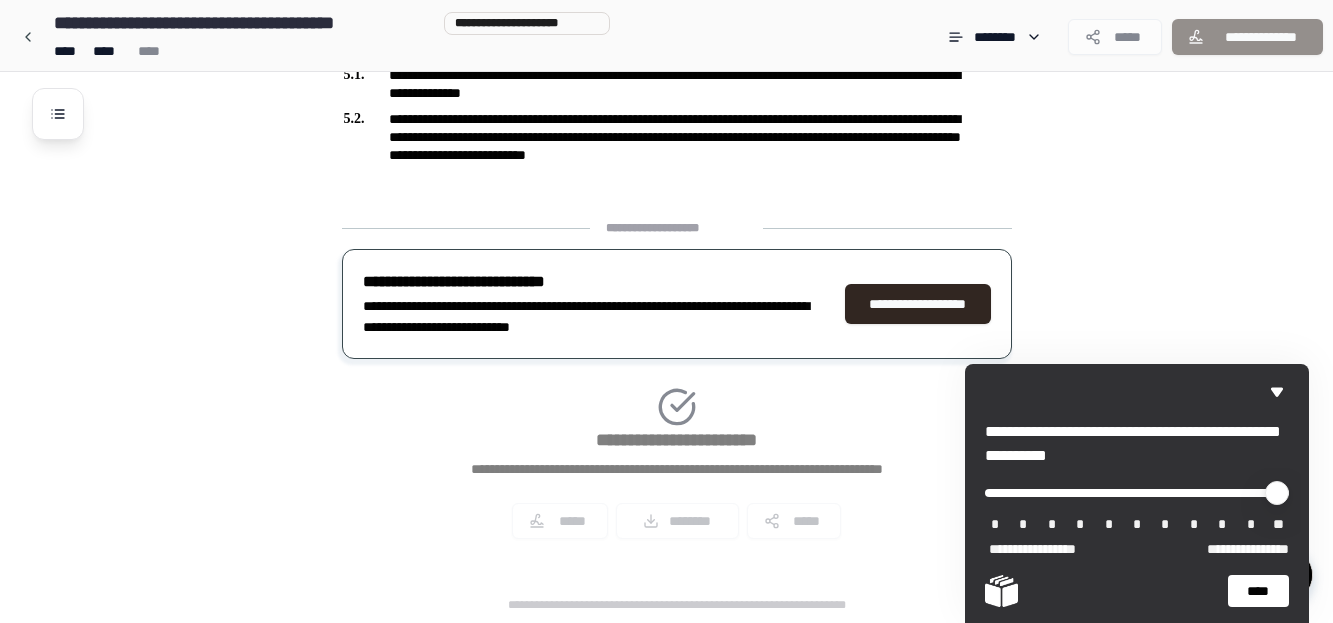 click on "****" at bounding box center (1258, 591) 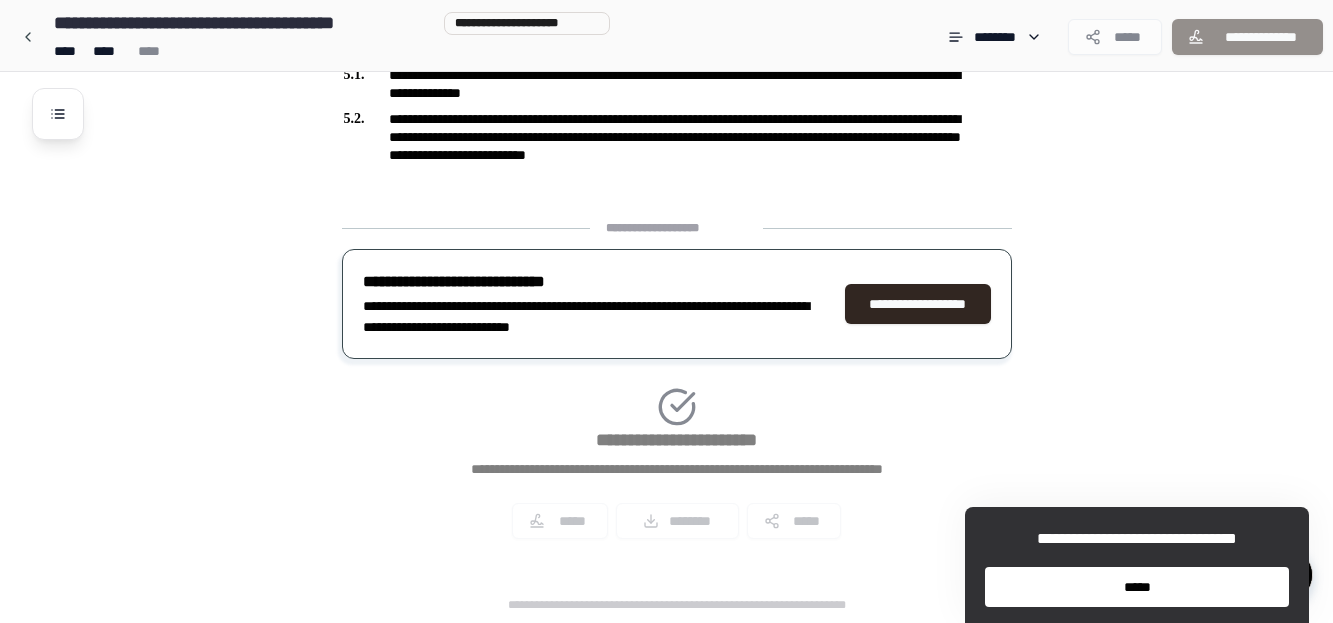 click on "*****" at bounding box center (1137, 587) 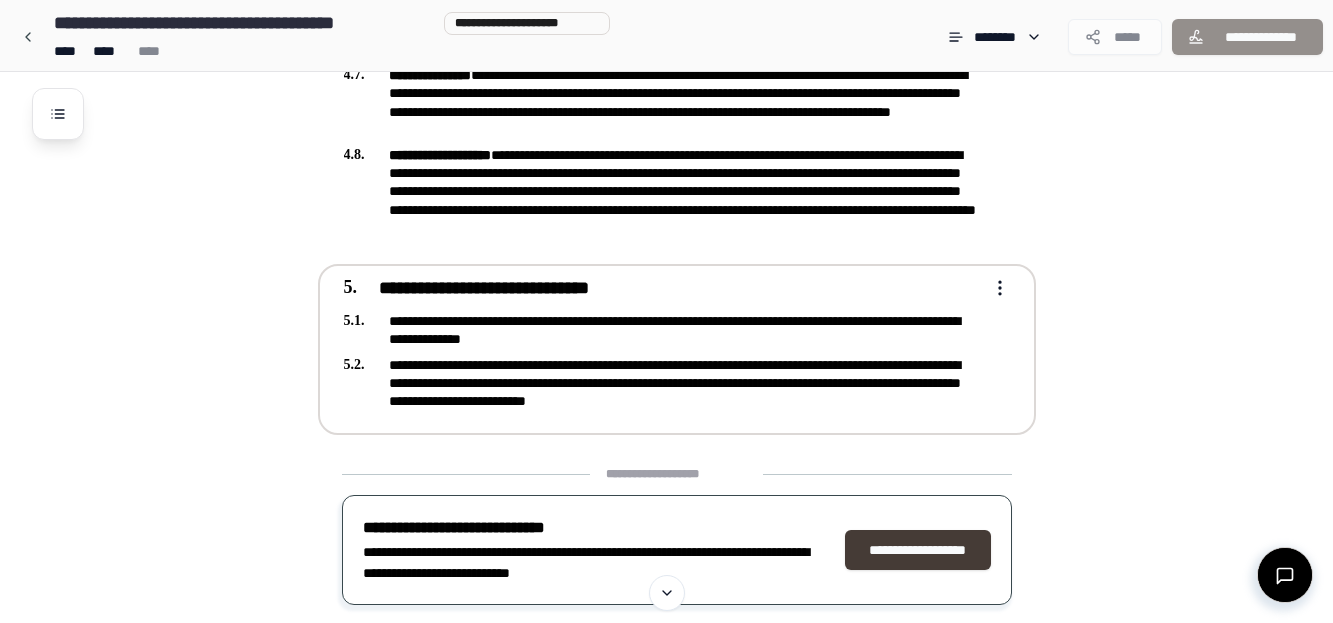 scroll, scrollTop: 1531, scrollLeft: 0, axis: vertical 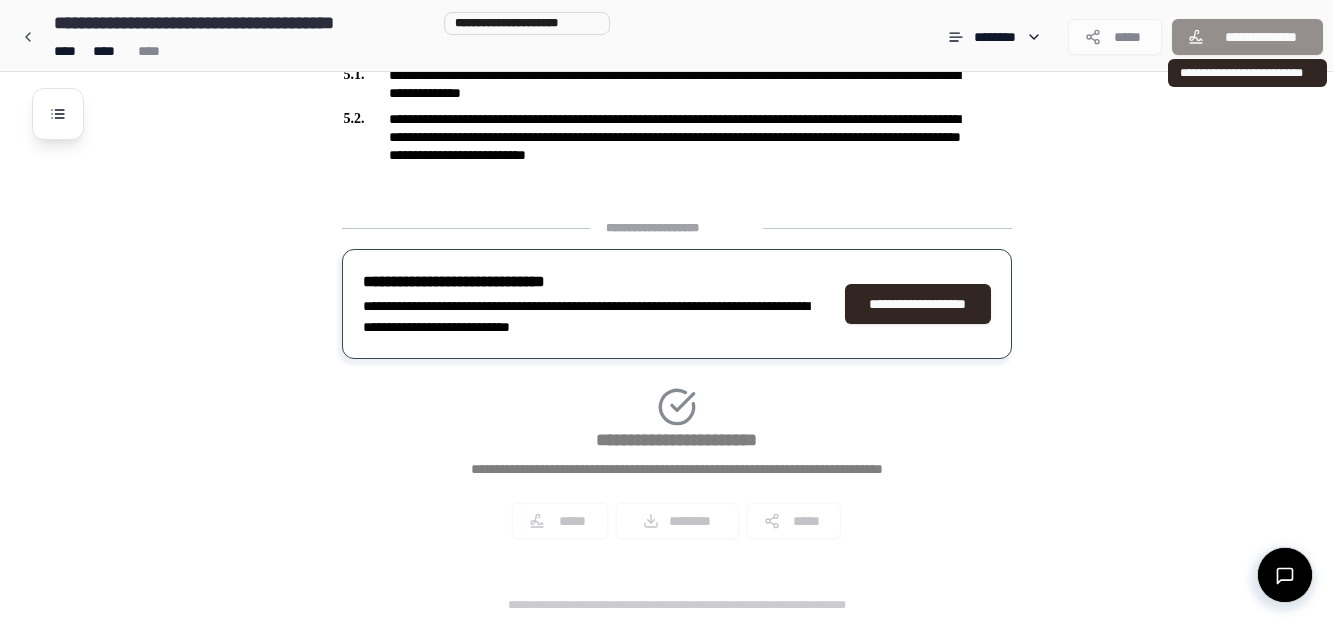 click on "**********" at bounding box center [1247, 37] 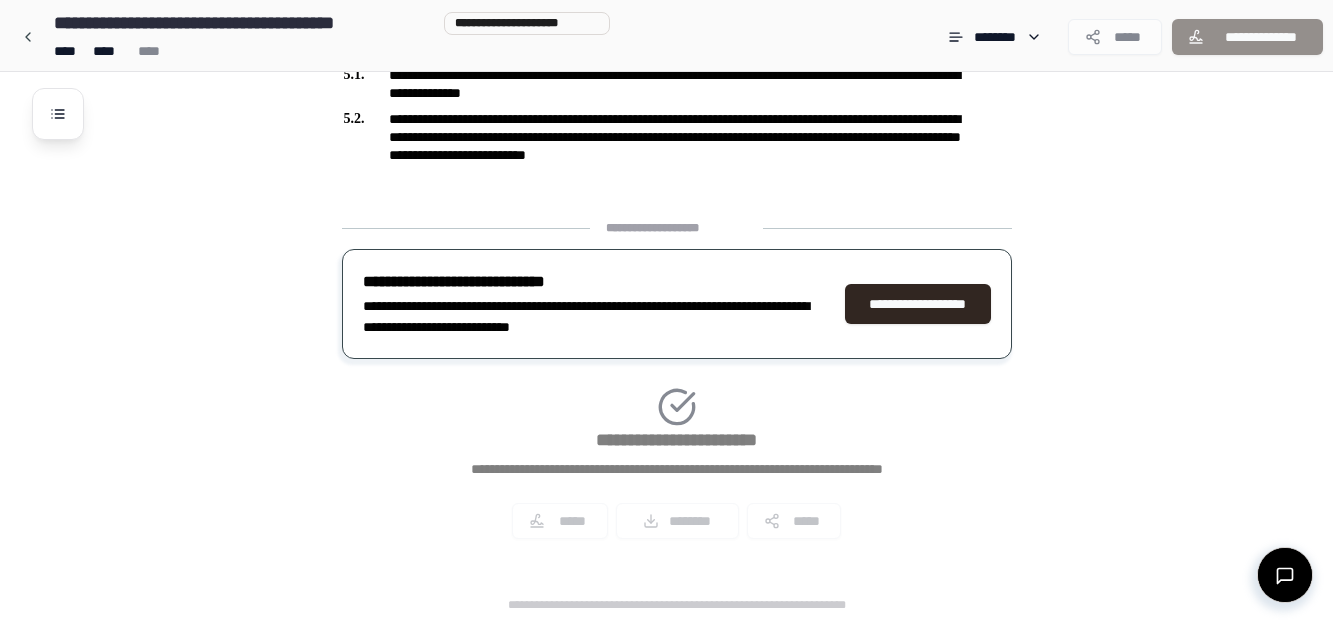 click on "**********" at bounding box center [1247, 37] 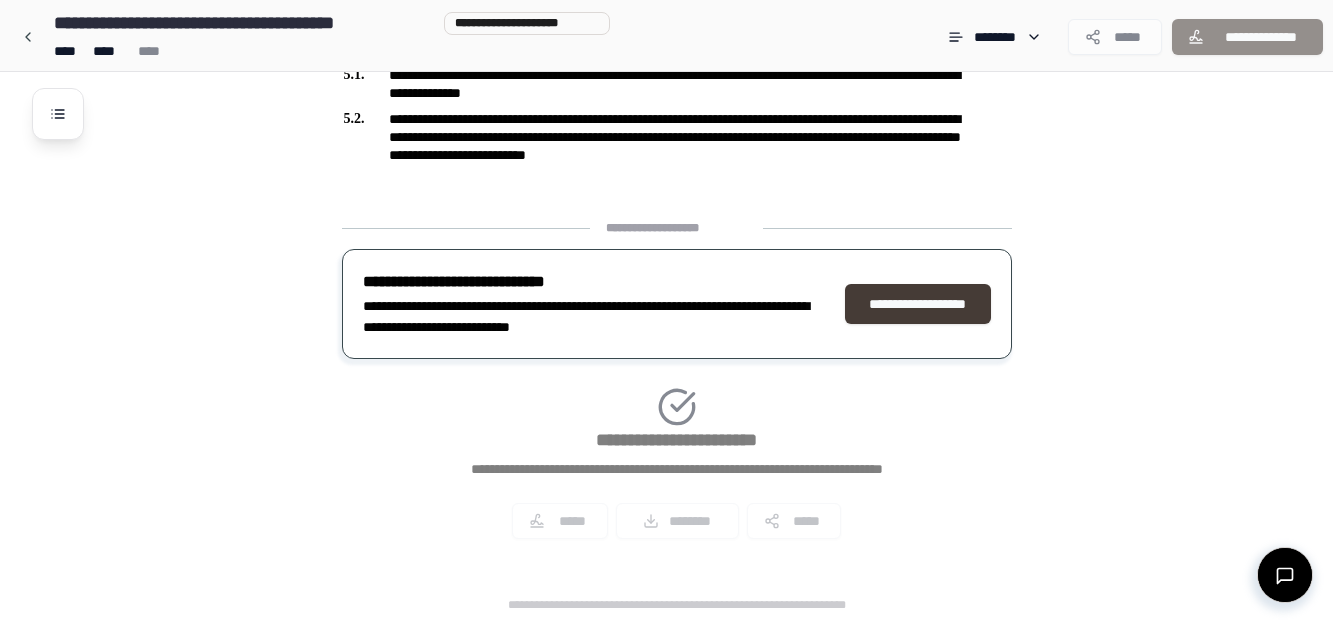 click on "**********" at bounding box center (918, 304) 